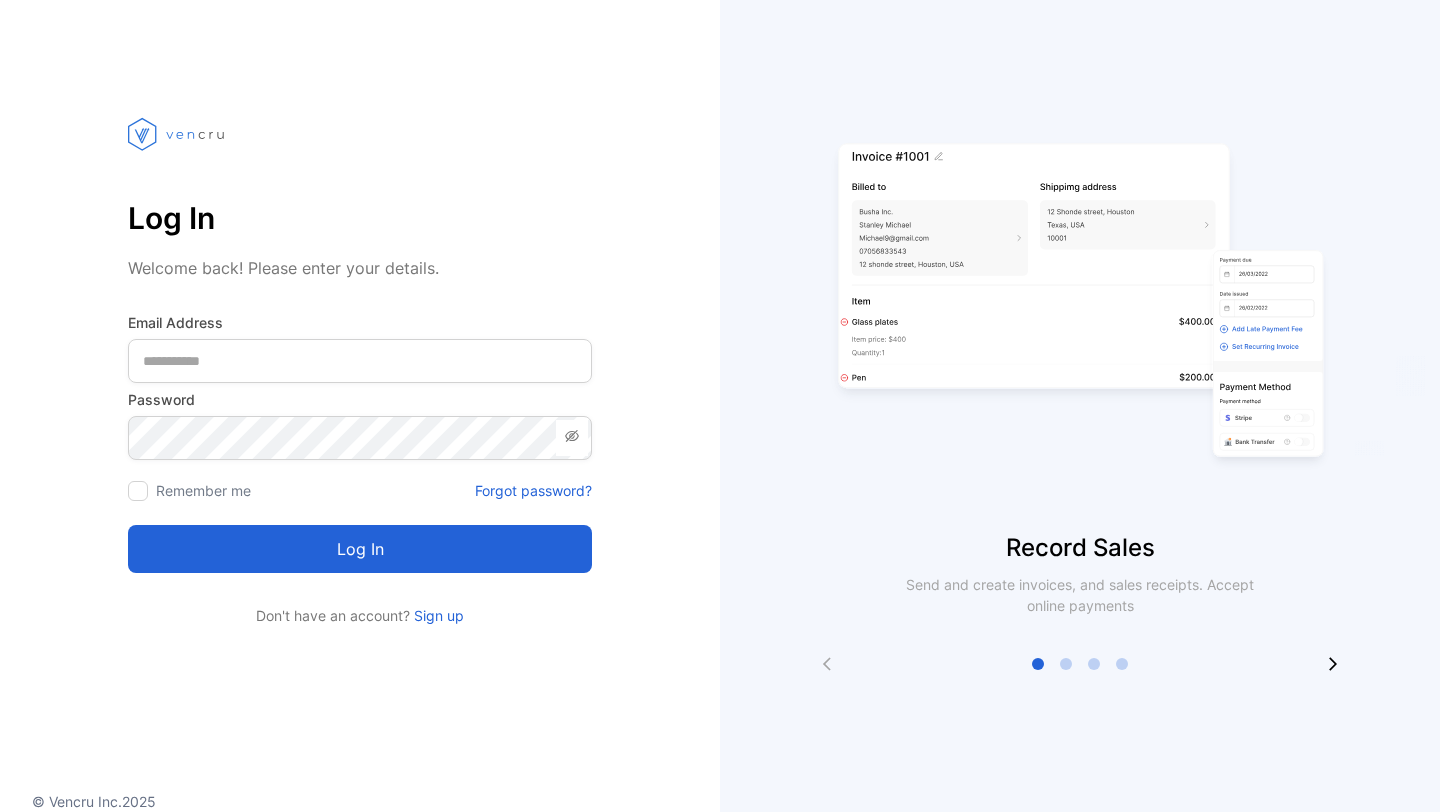 scroll, scrollTop: 0, scrollLeft: 0, axis: both 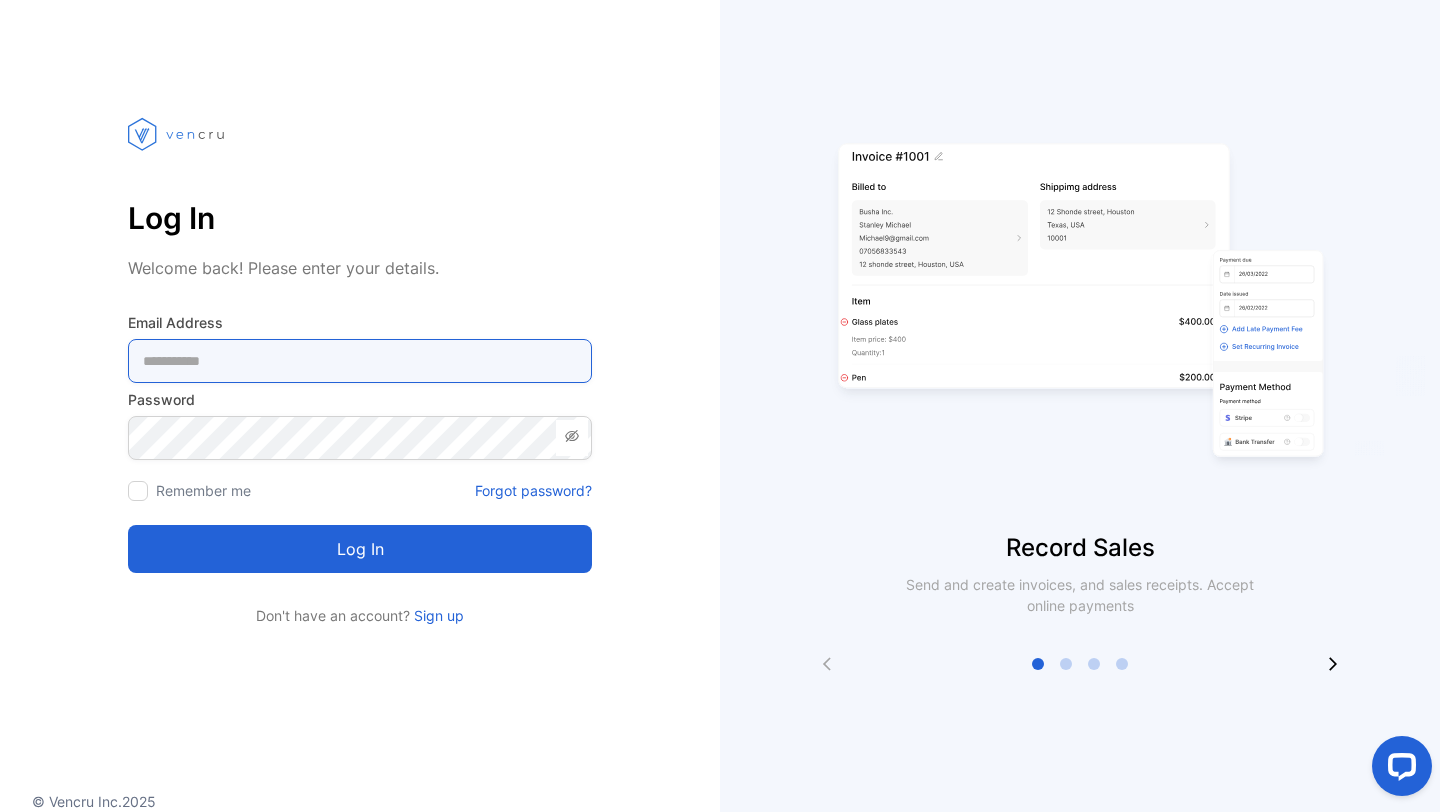 type on "**********" 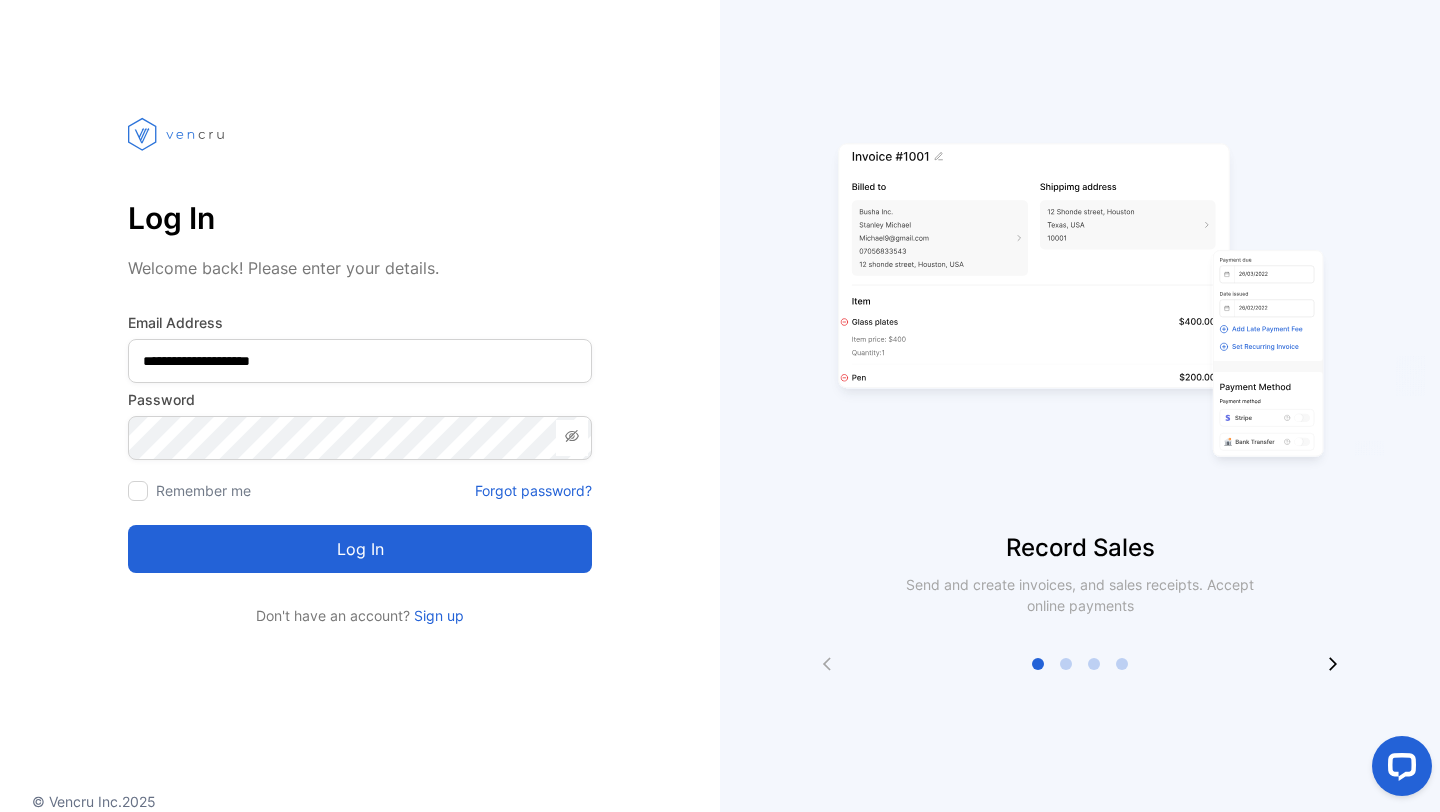 click on "Log in" at bounding box center (360, 549) 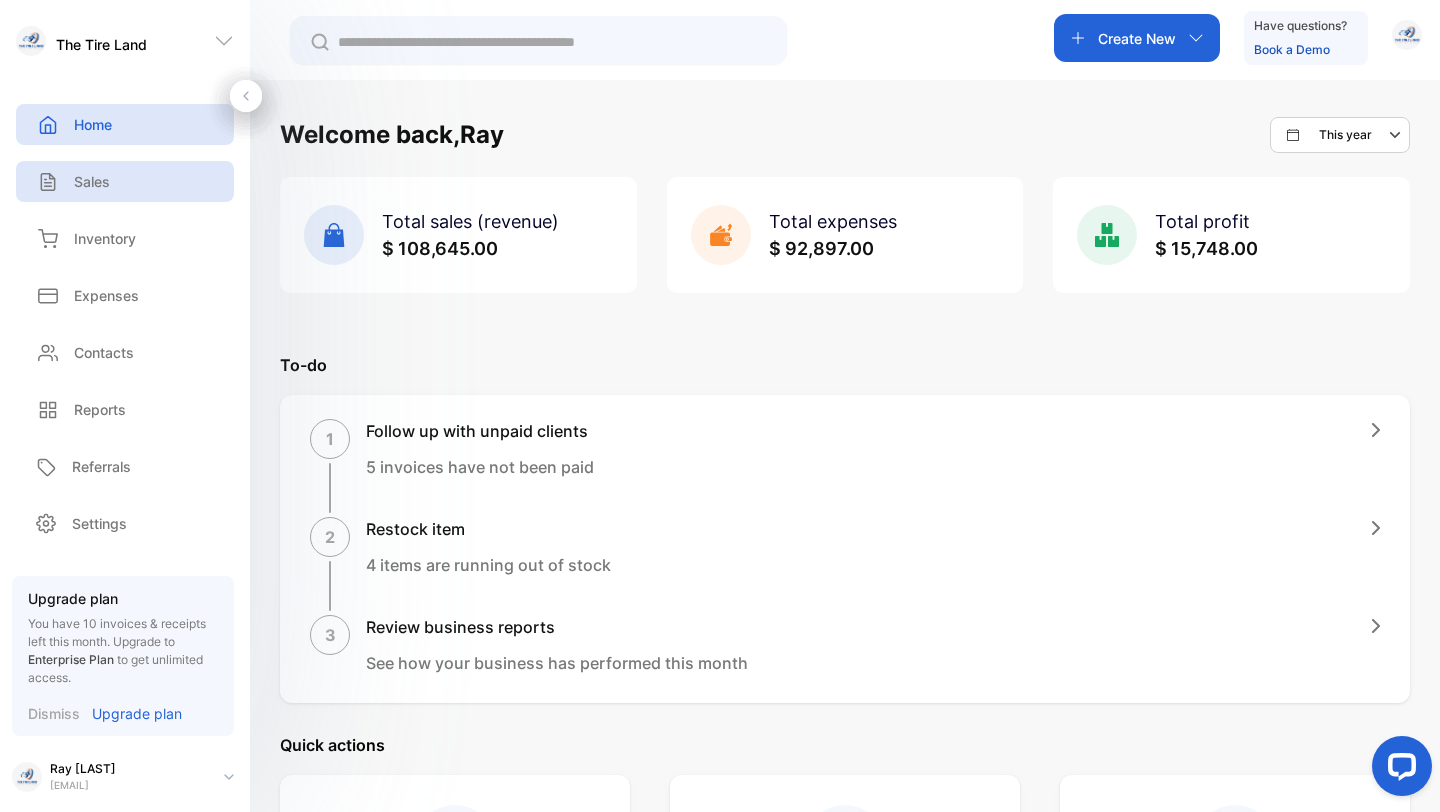 click on "Sales" at bounding box center (125, 181) 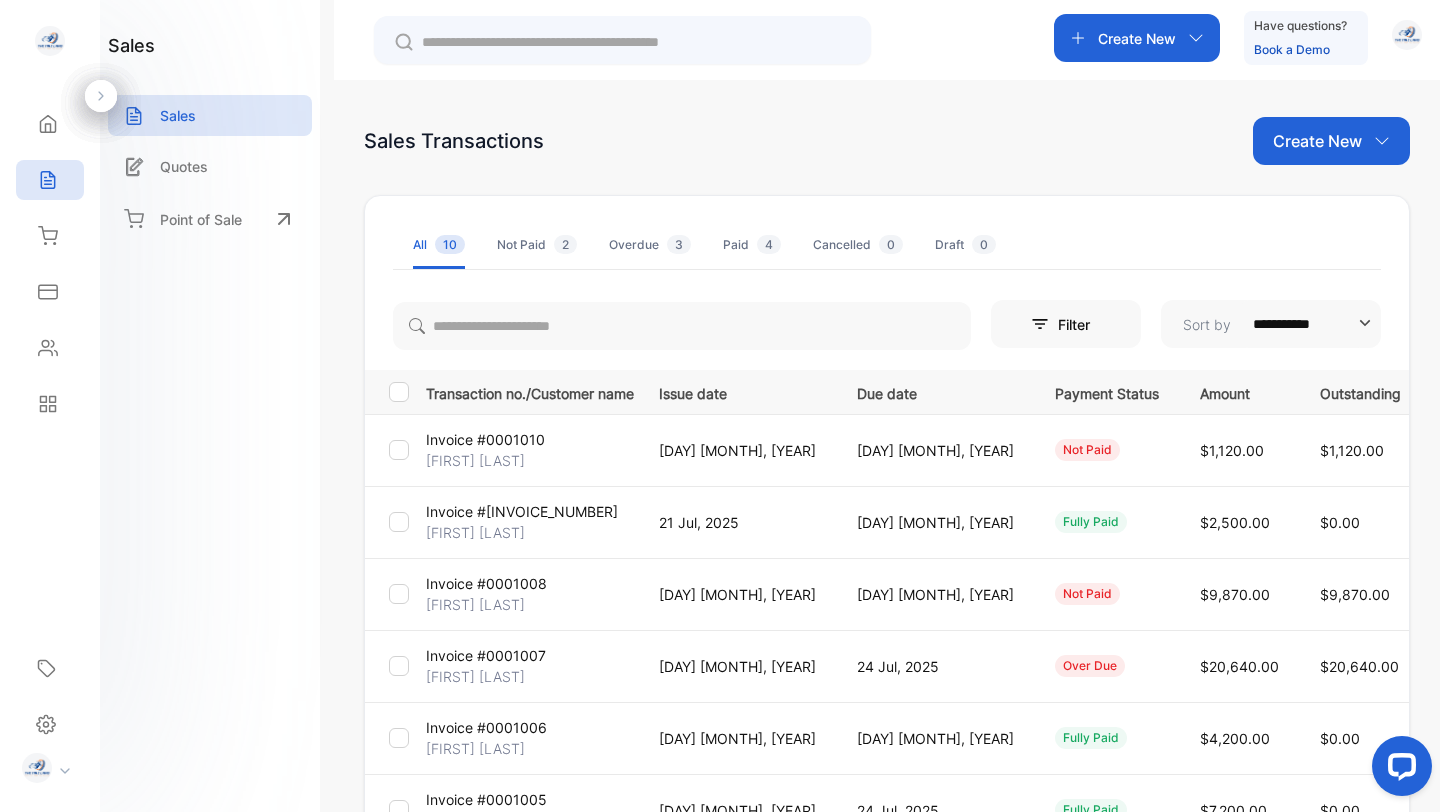 click on "**********" at bounding box center [887, 486] 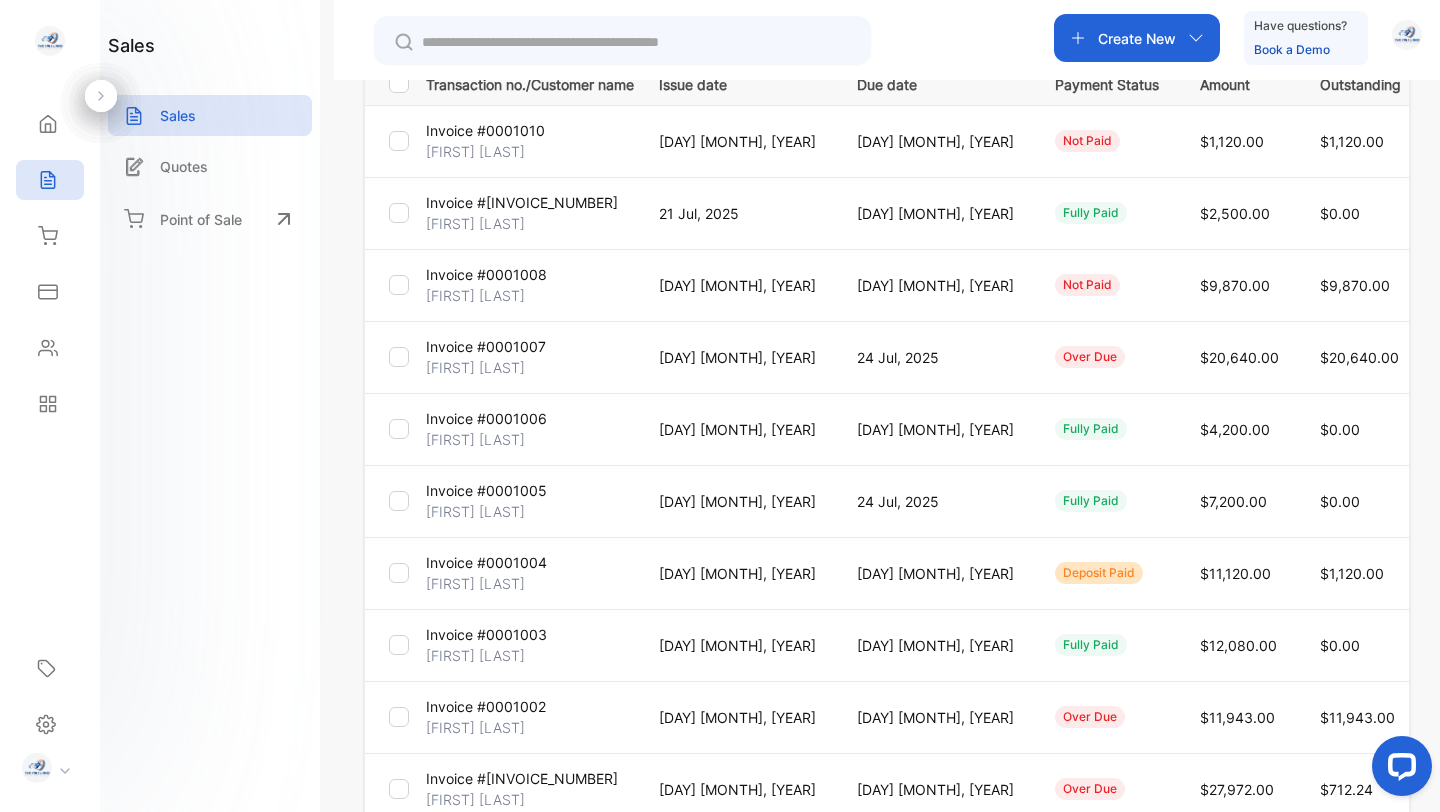 scroll, scrollTop: 498, scrollLeft: 0, axis: vertical 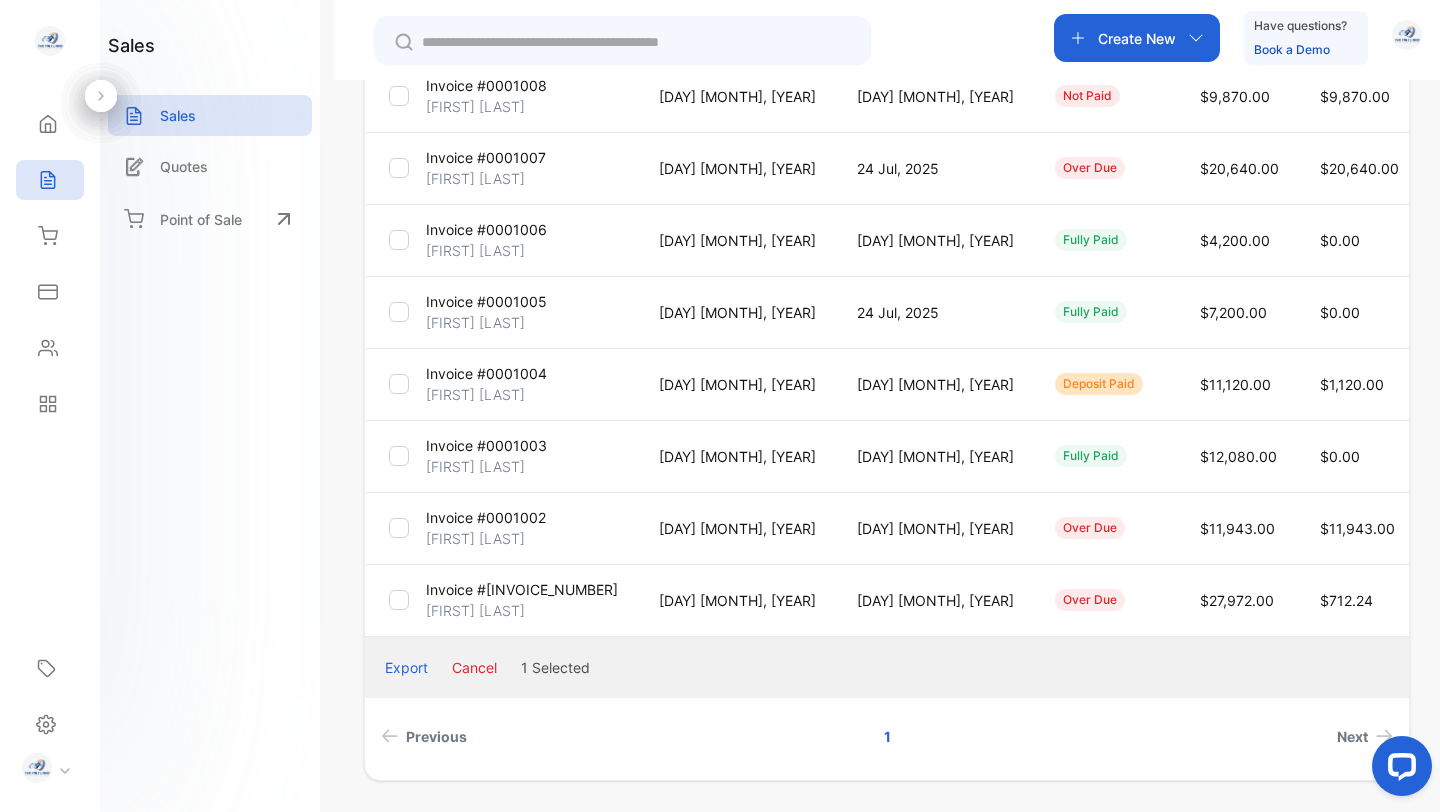 click on "Invoice #0001001" at bounding box center (522, 589) 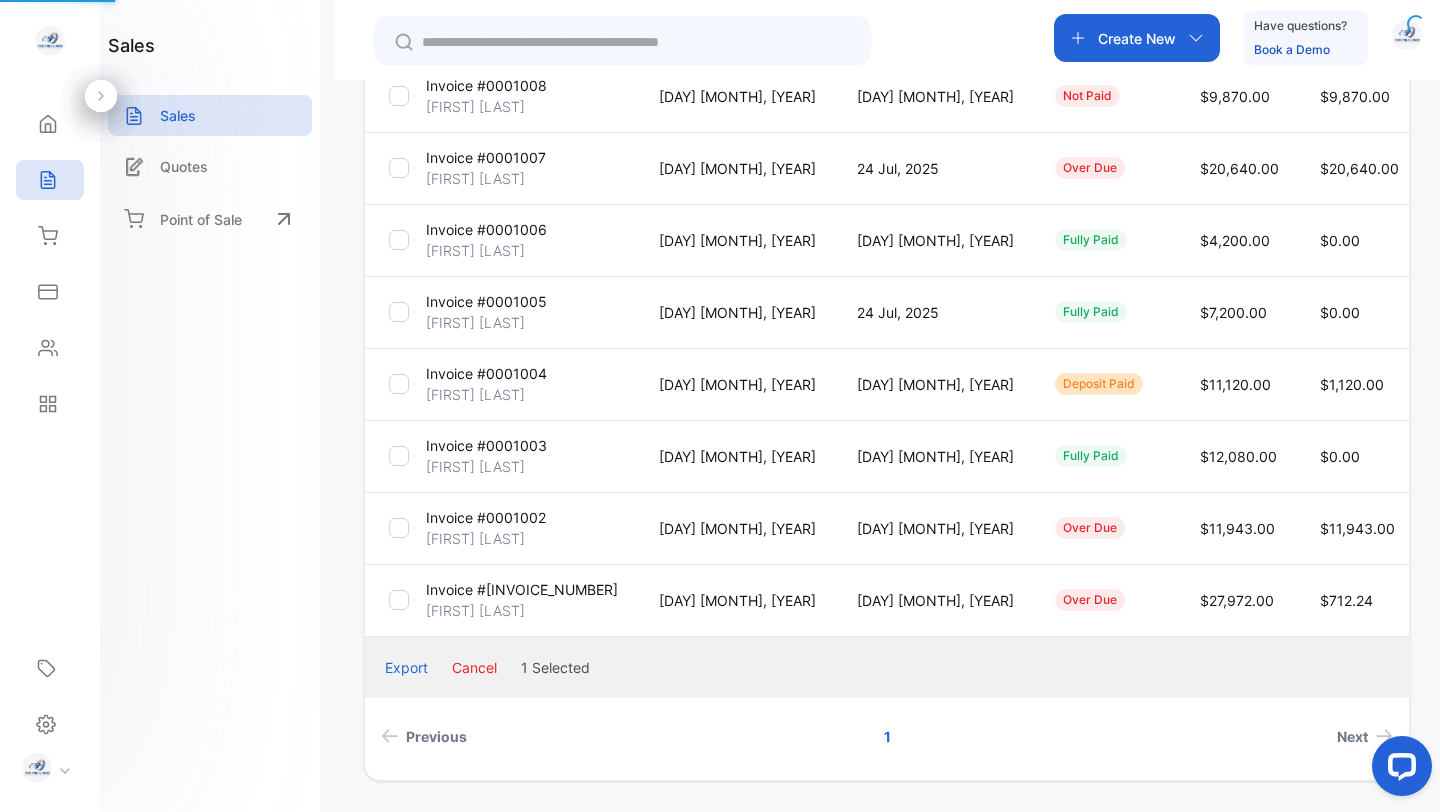 scroll, scrollTop: 540, scrollLeft: 0, axis: vertical 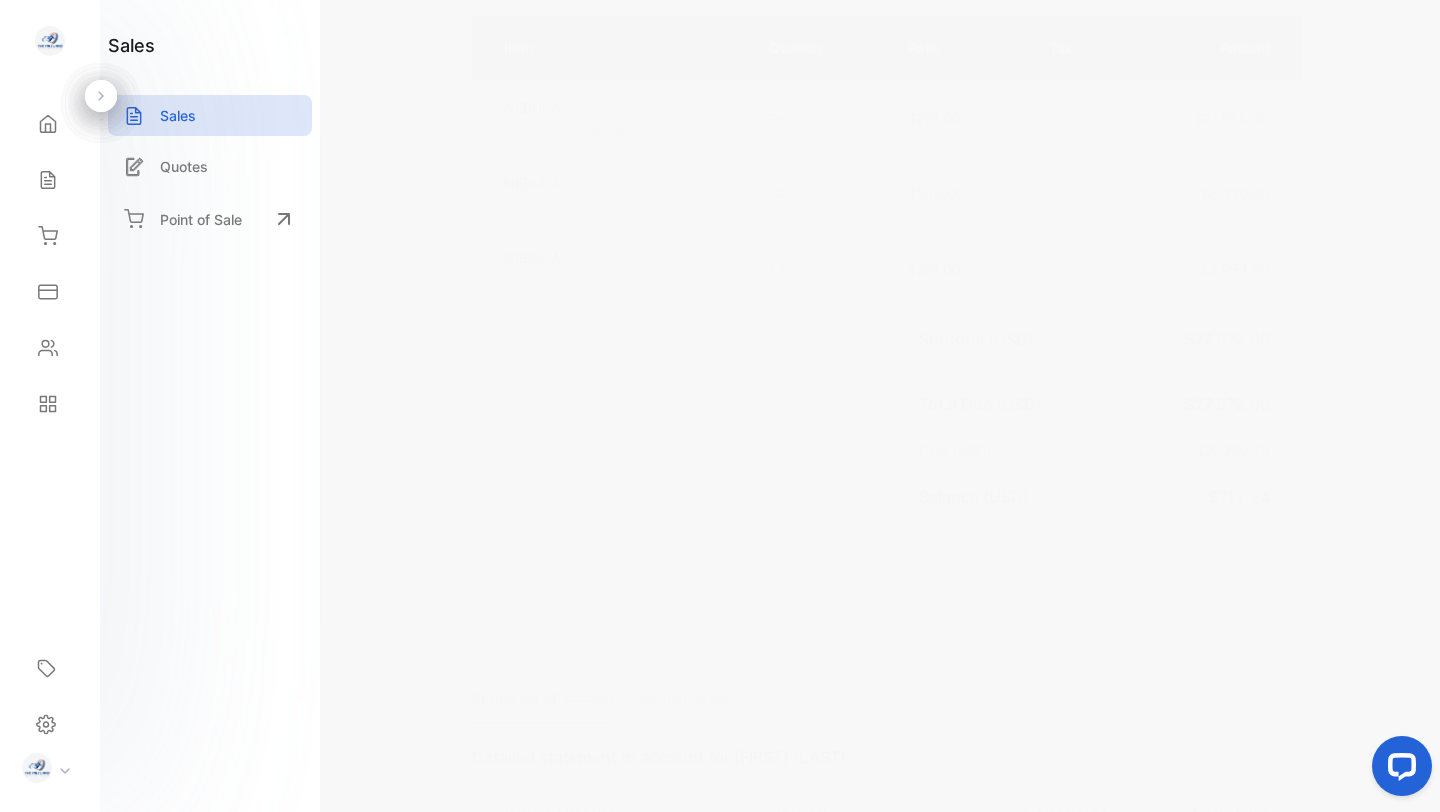 click at bounding box center (887, 583) 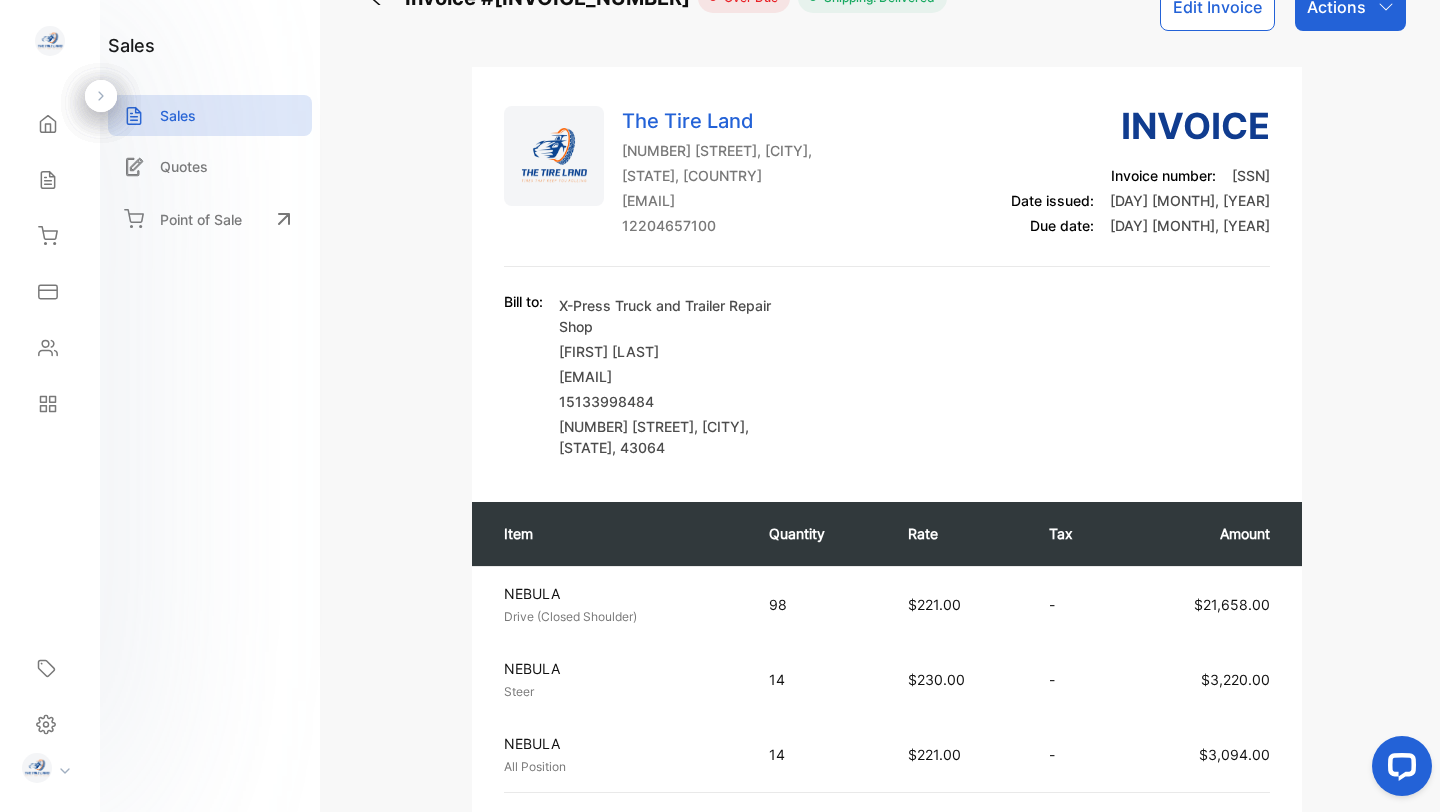 scroll, scrollTop: 0, scrollLeft: 0, axis: both 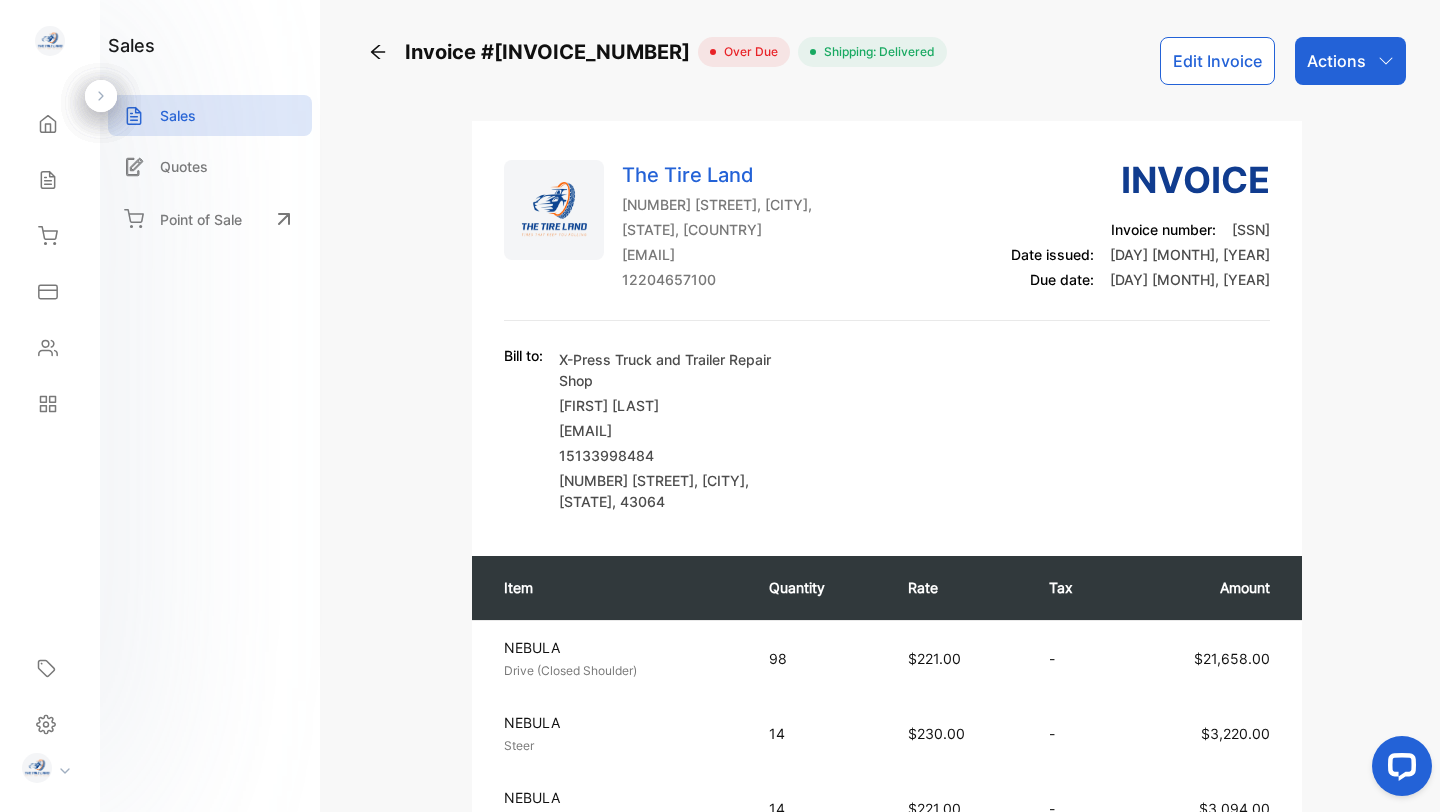 click on "Actions" at bounding box center [1336, 61] 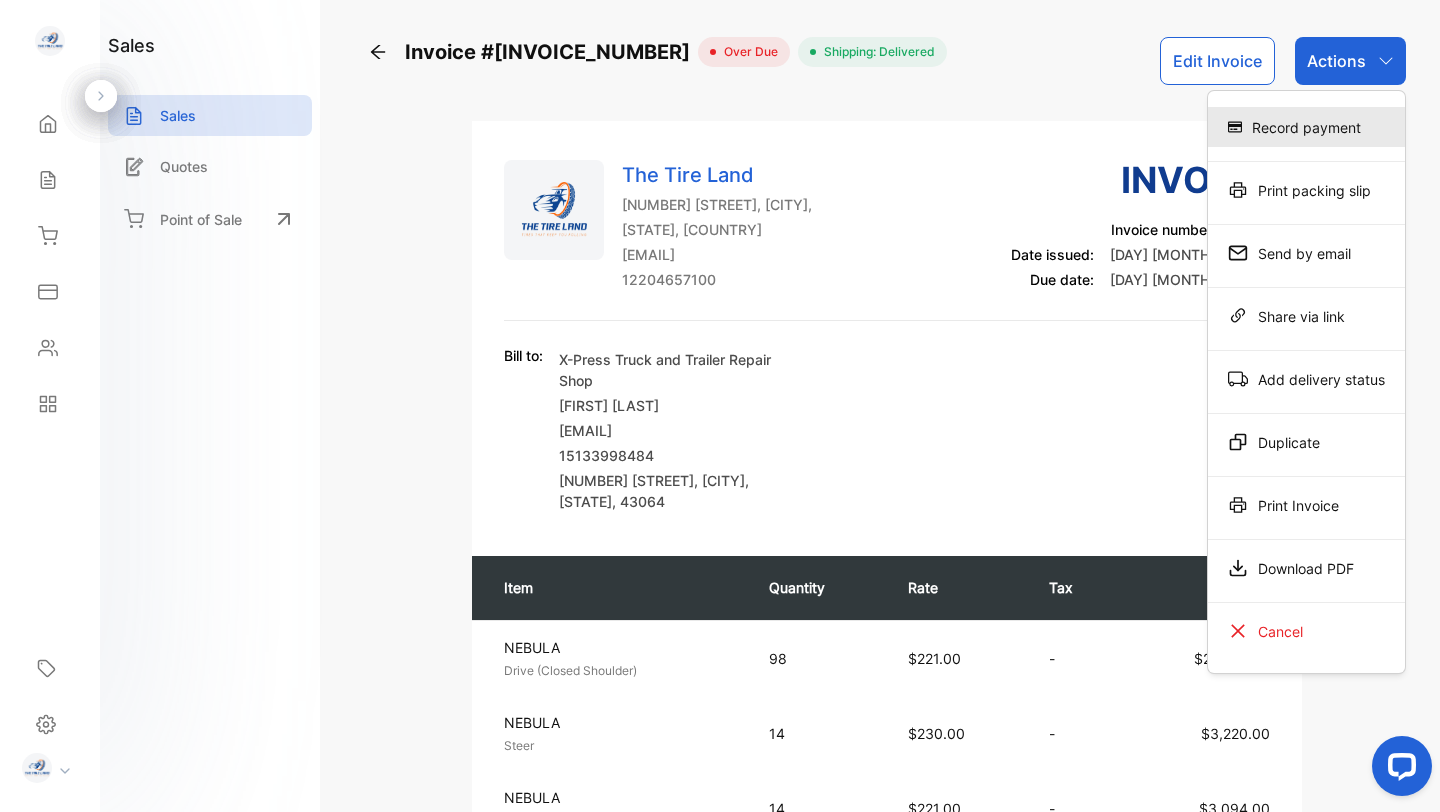 click on "Record payment" at bounding box center [1306, 127] 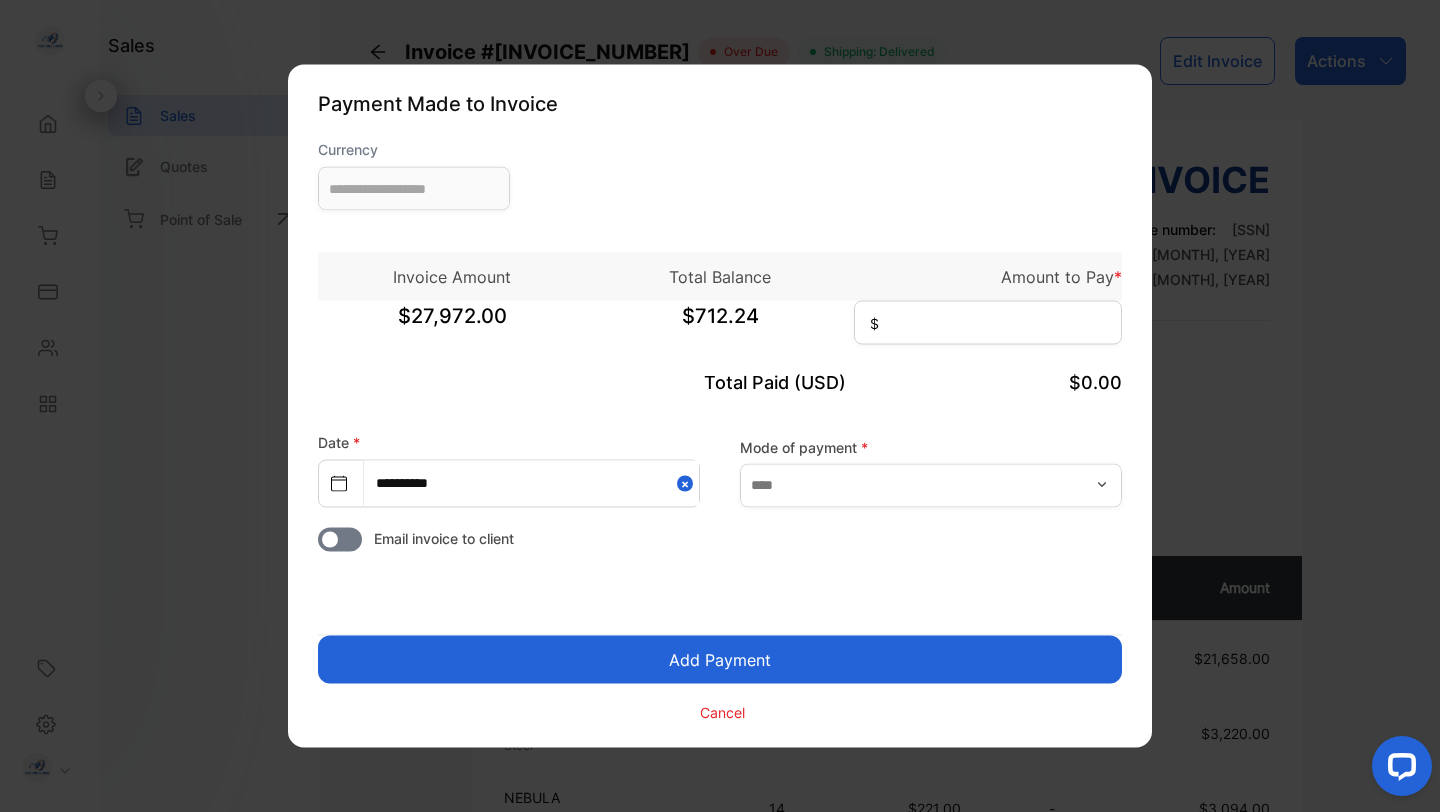 type on "**********" 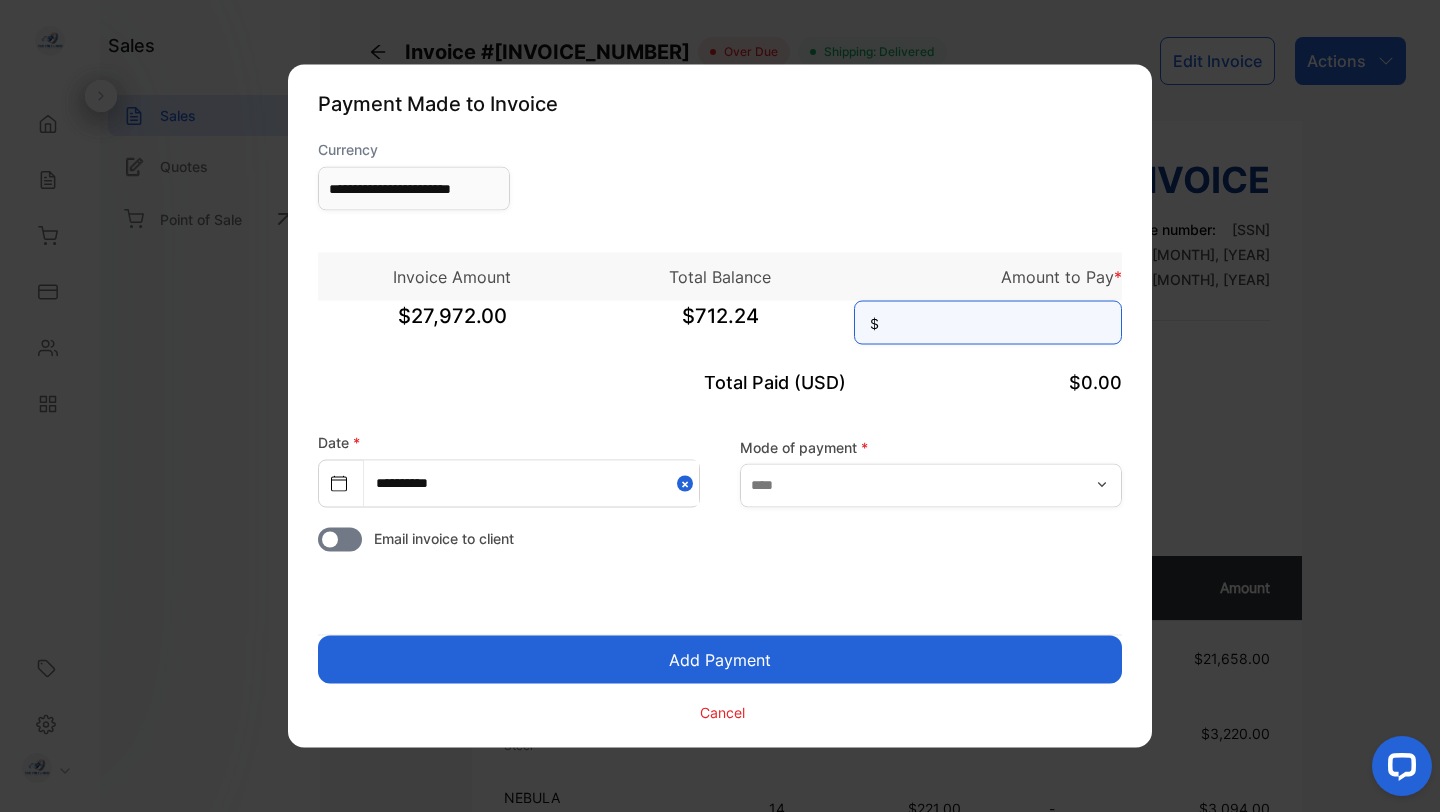click at bounding box center (988, 323) 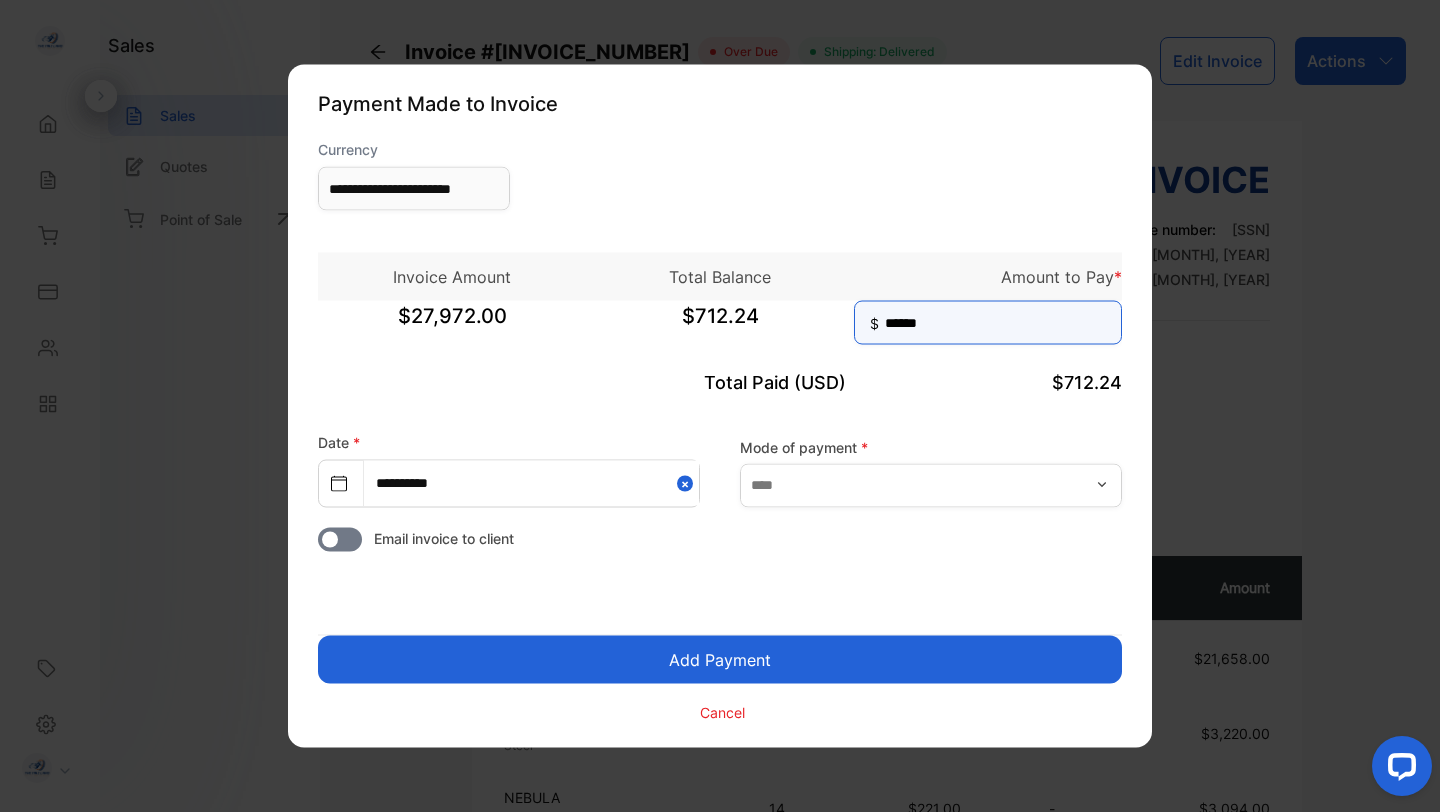 type on "******" 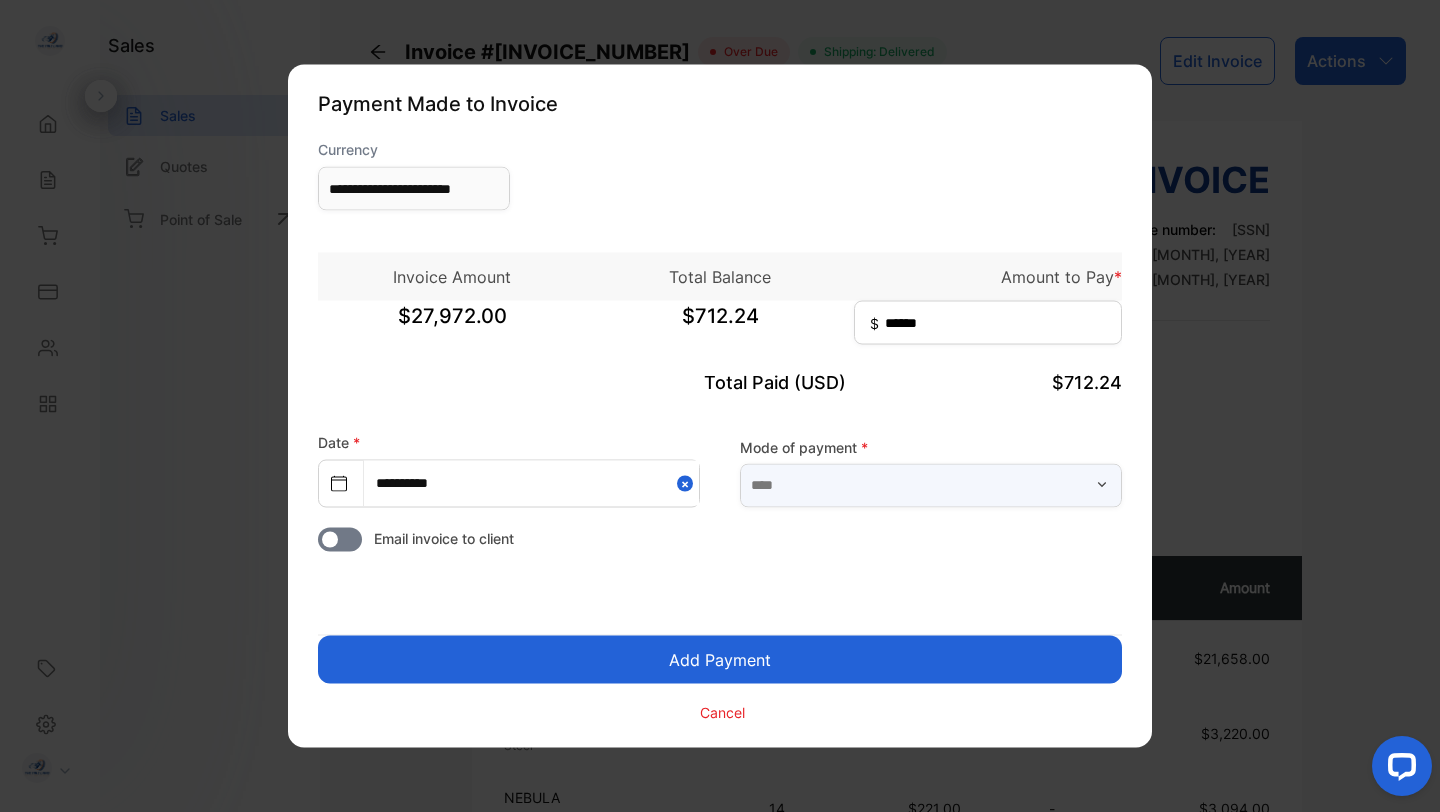 click at bounding box center (931, 485) 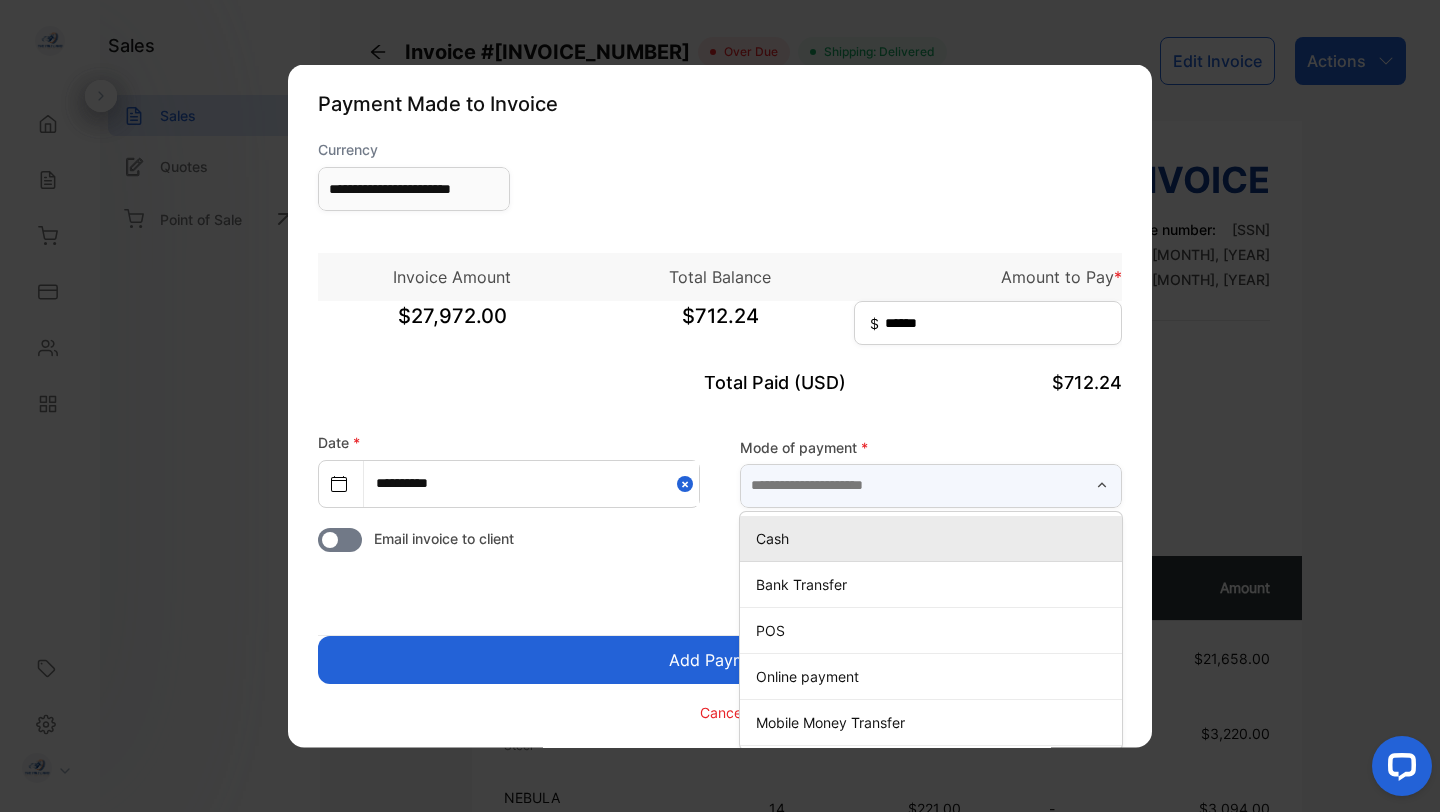 type on "**********" 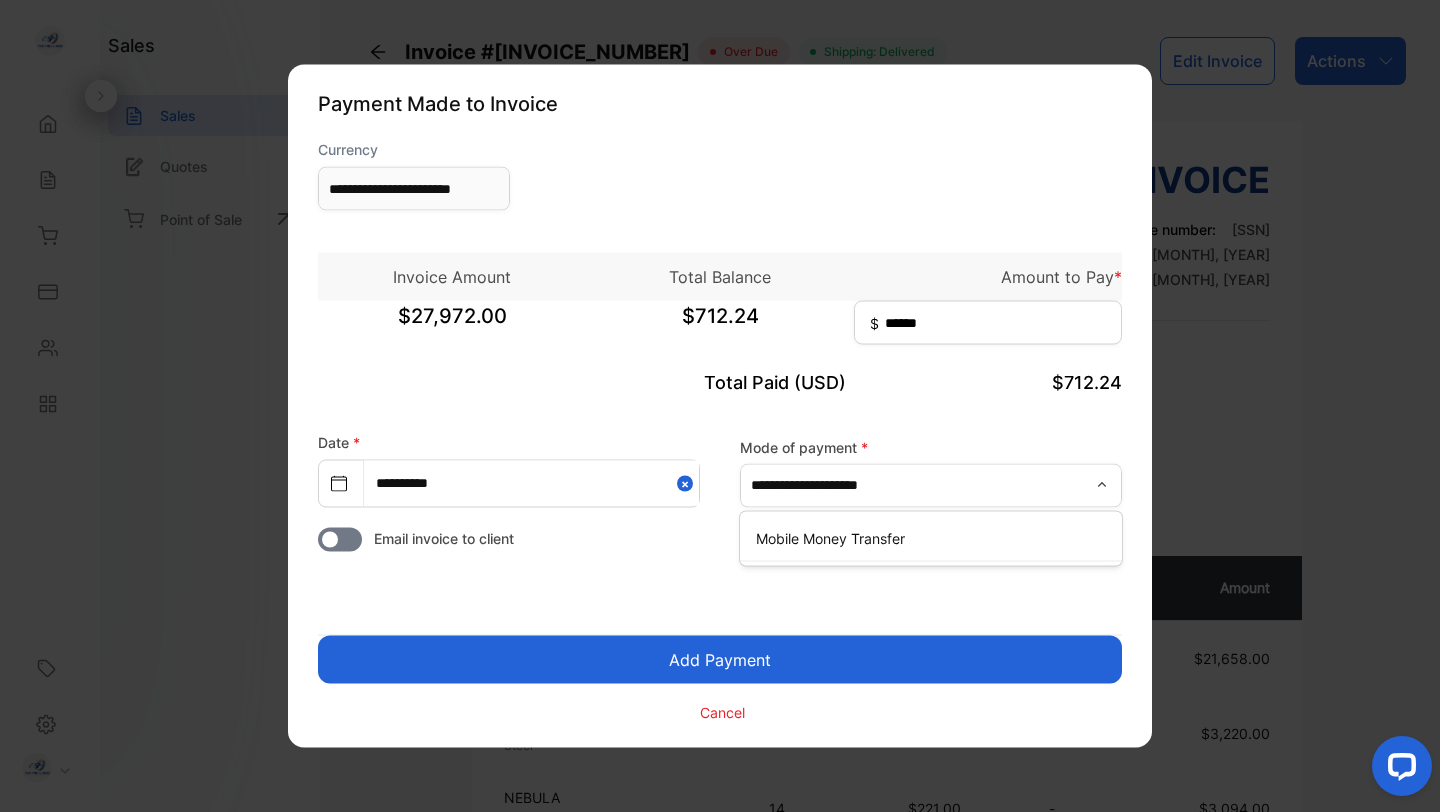 type 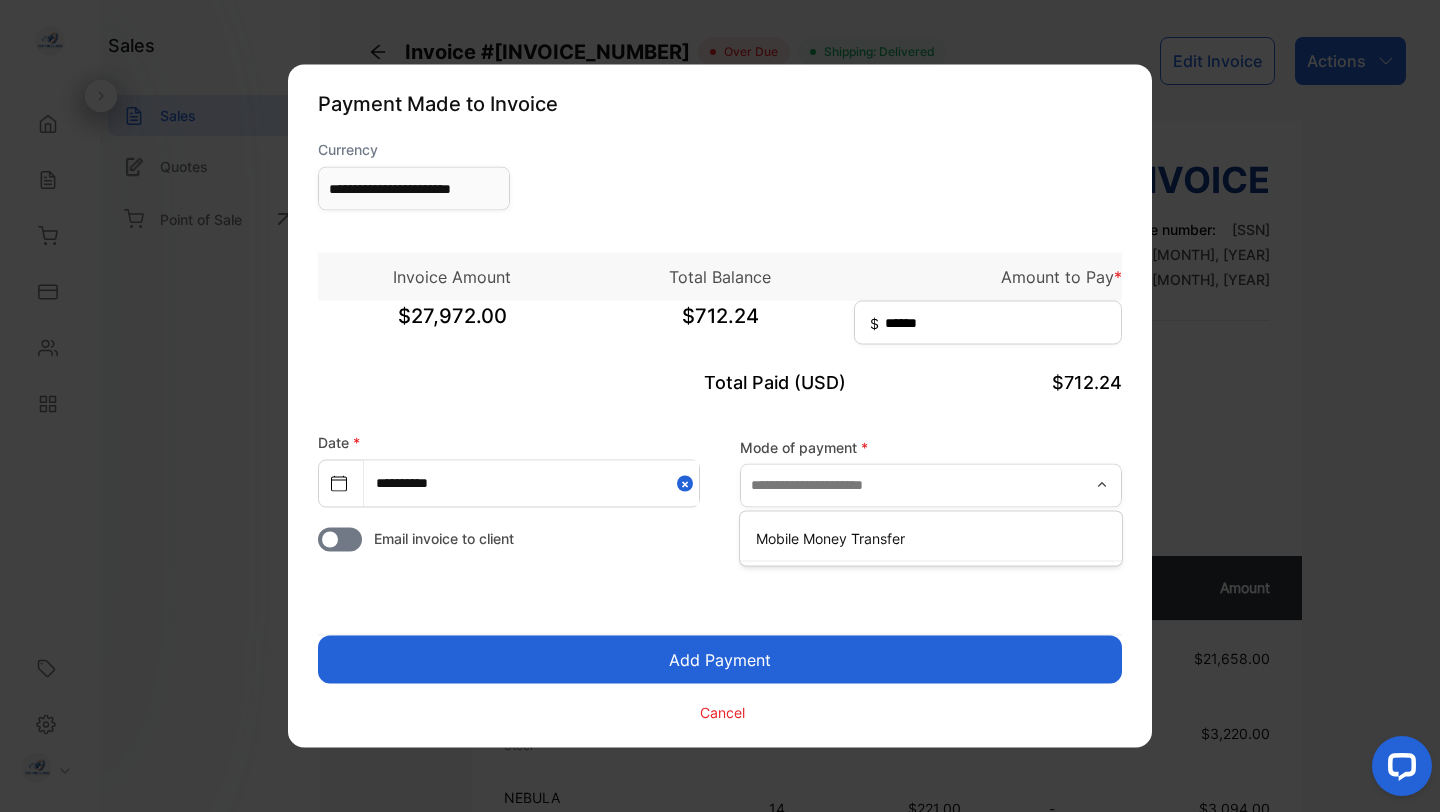 click on "Add Payment" at bounding box center (720, 660) 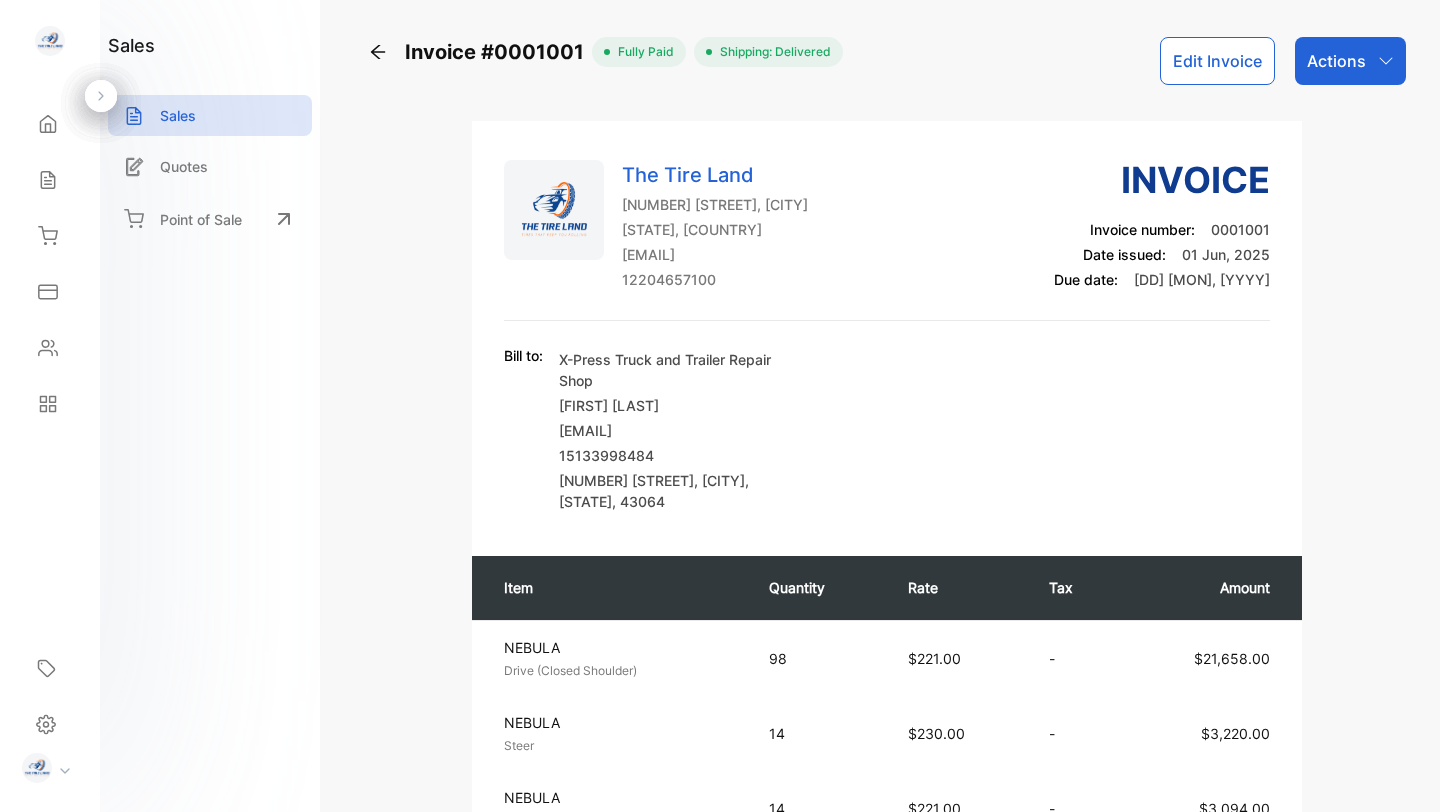 scroll, scrollTop: 0, scrollLeft: 0, axis: both 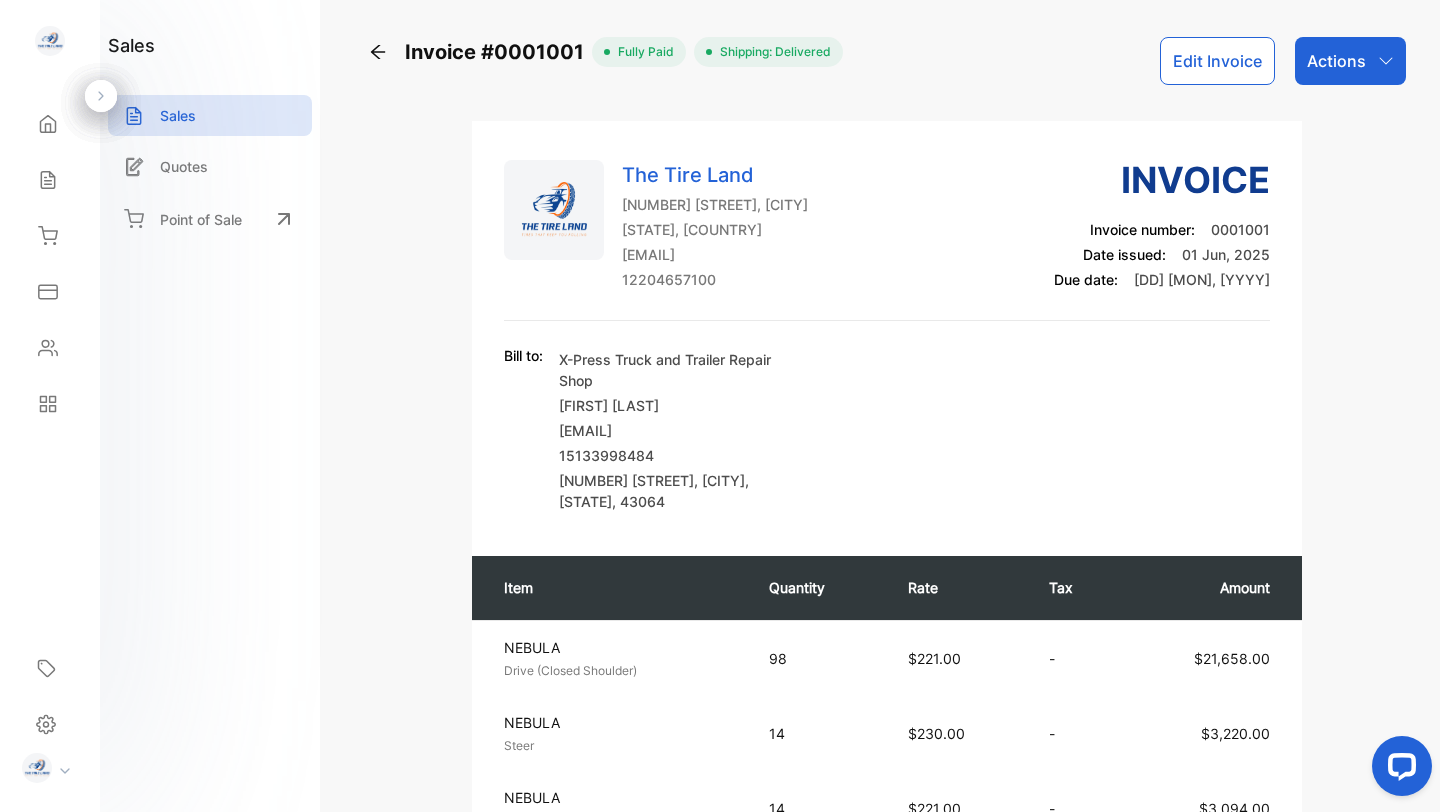 click 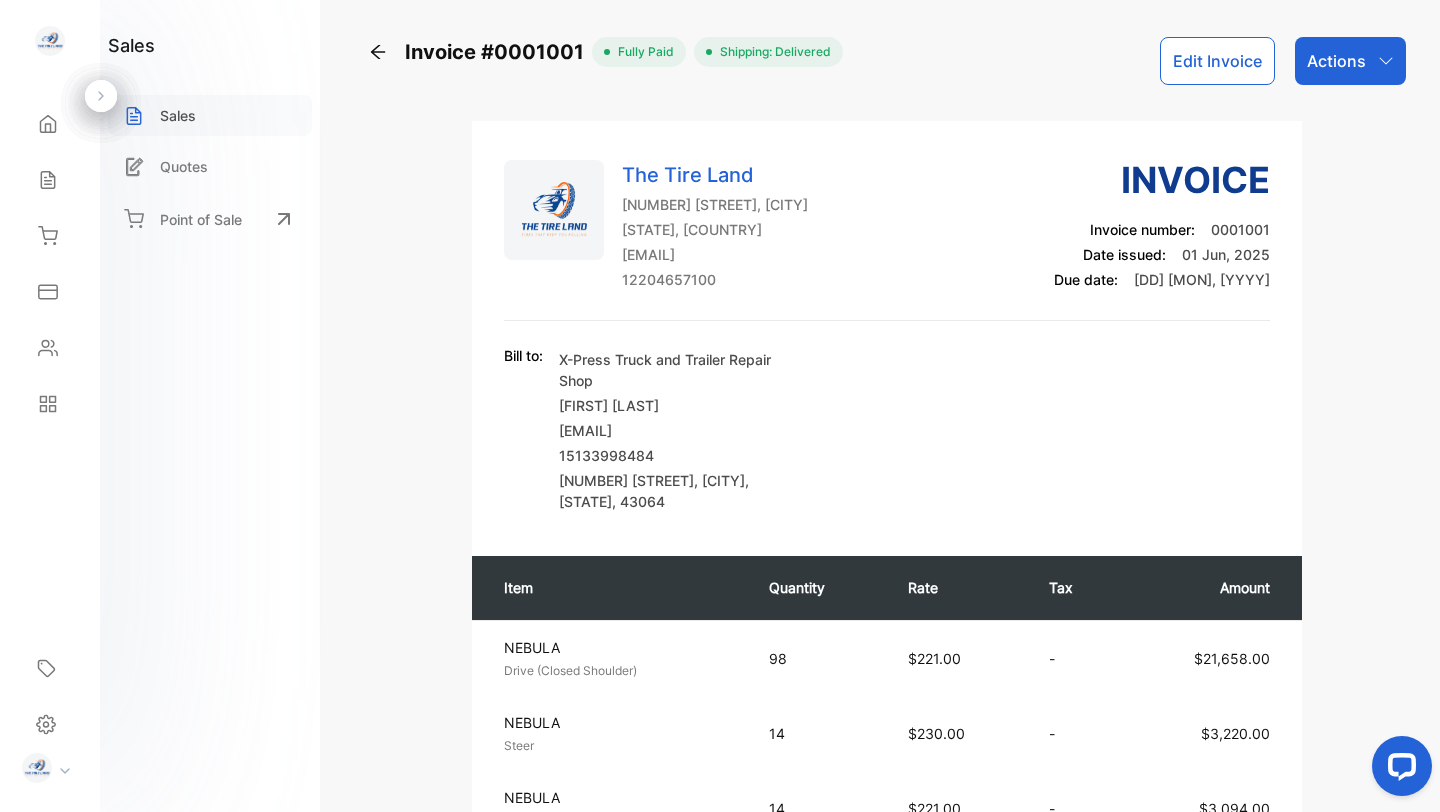 click on "Sales" at bounding box center (178, 115) 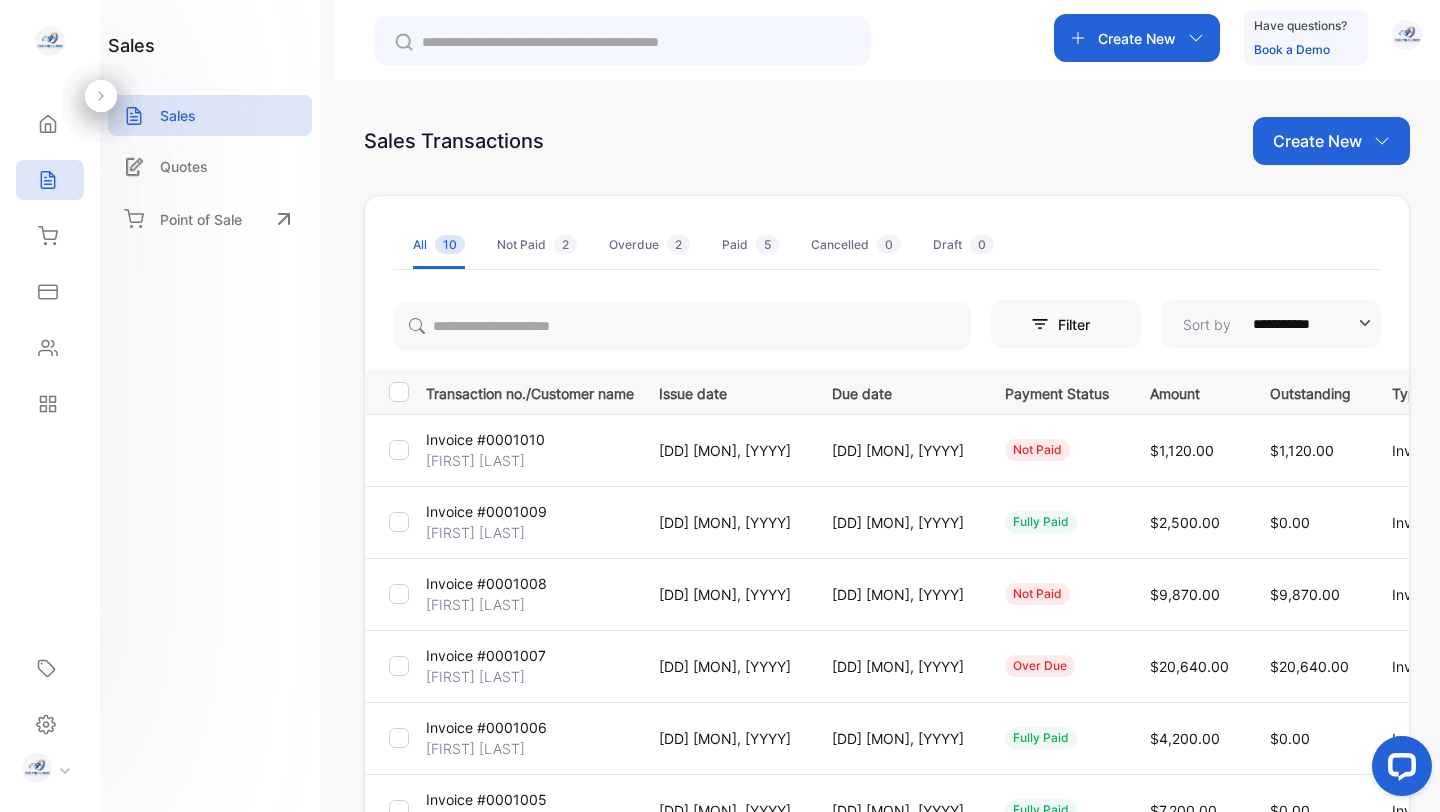click on "$2,500.00" at bounding box center [1186, 522] 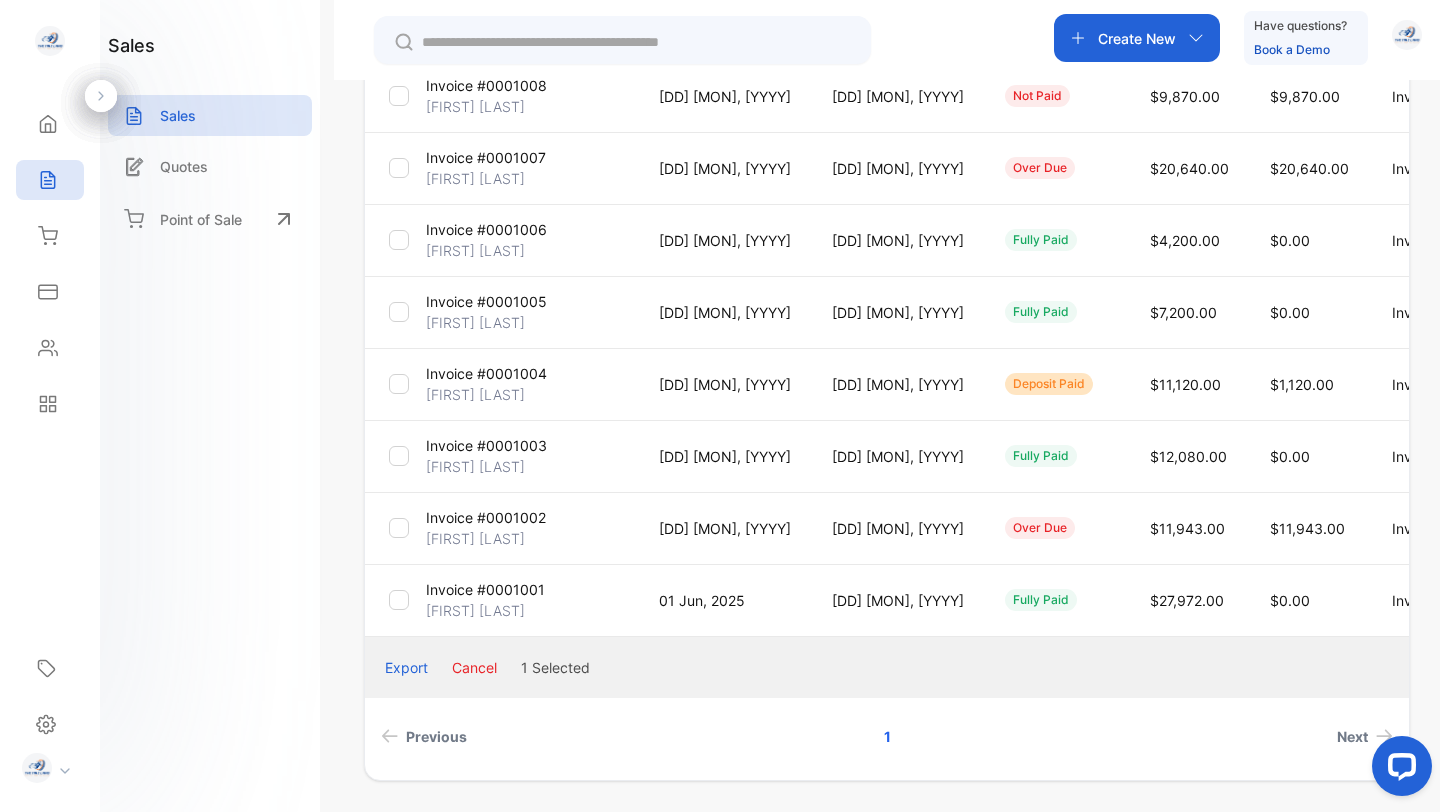click on "Invoice #0001001" at bounding box center (485, 589) 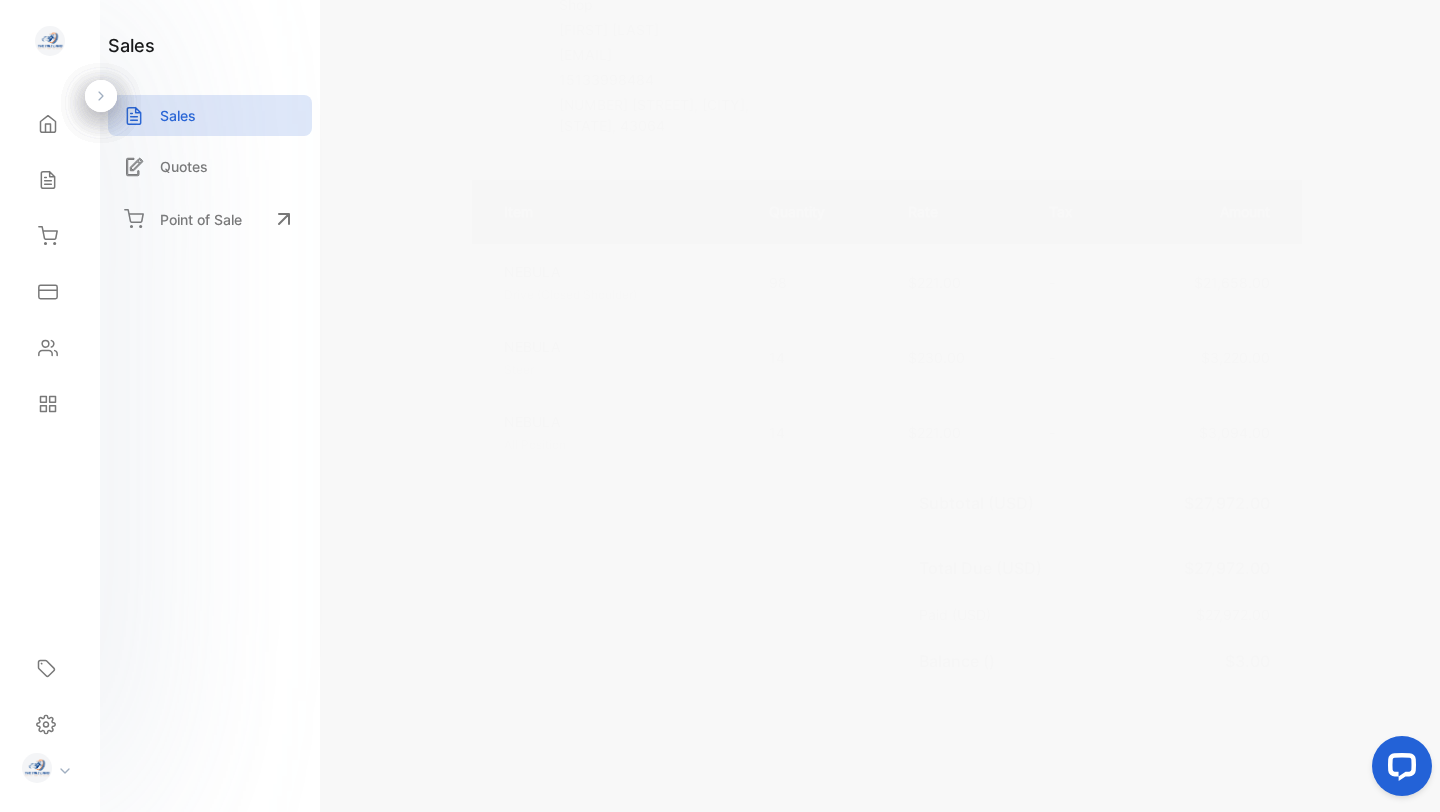 scroll, scrollTop: 0, scrollLeft: 0, axis: both 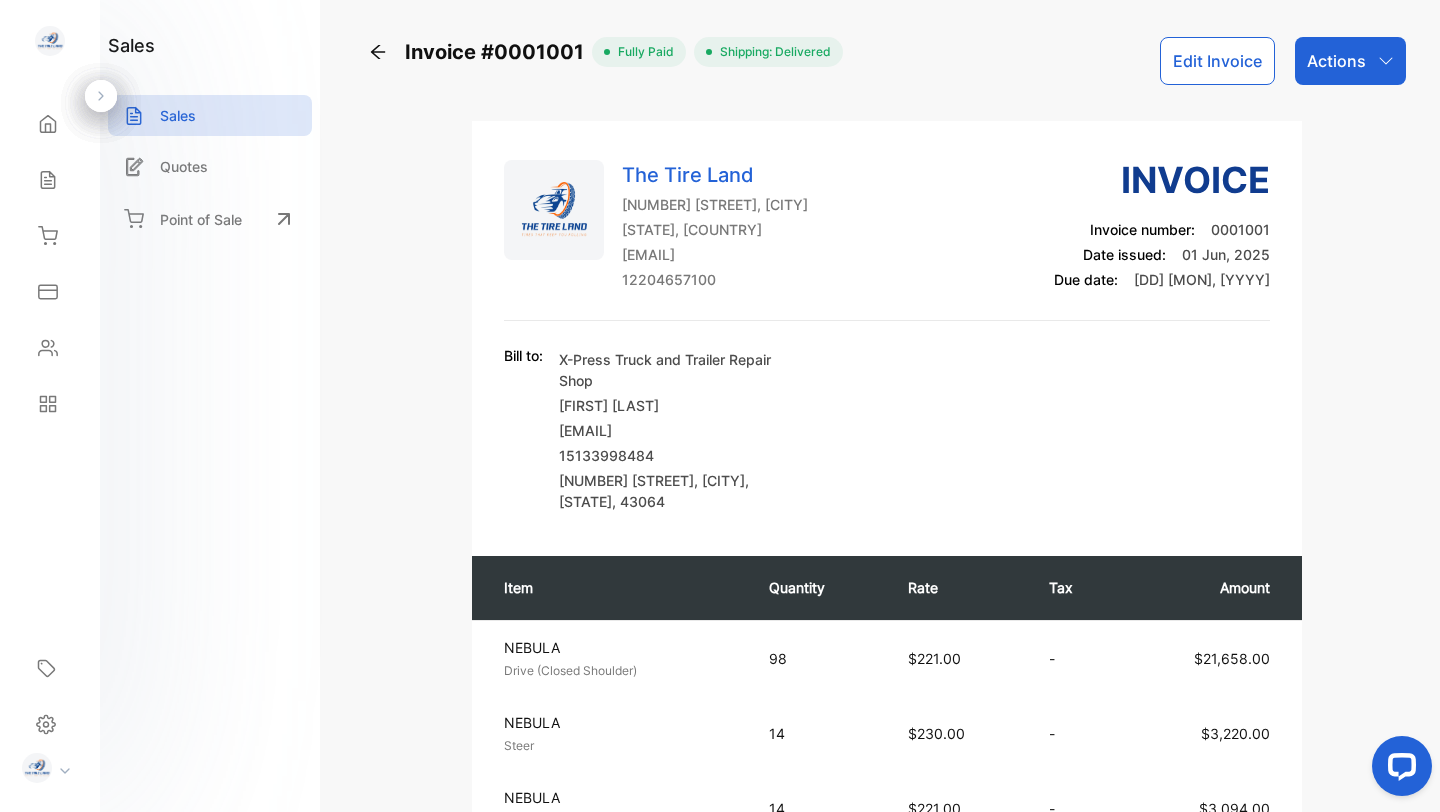 click 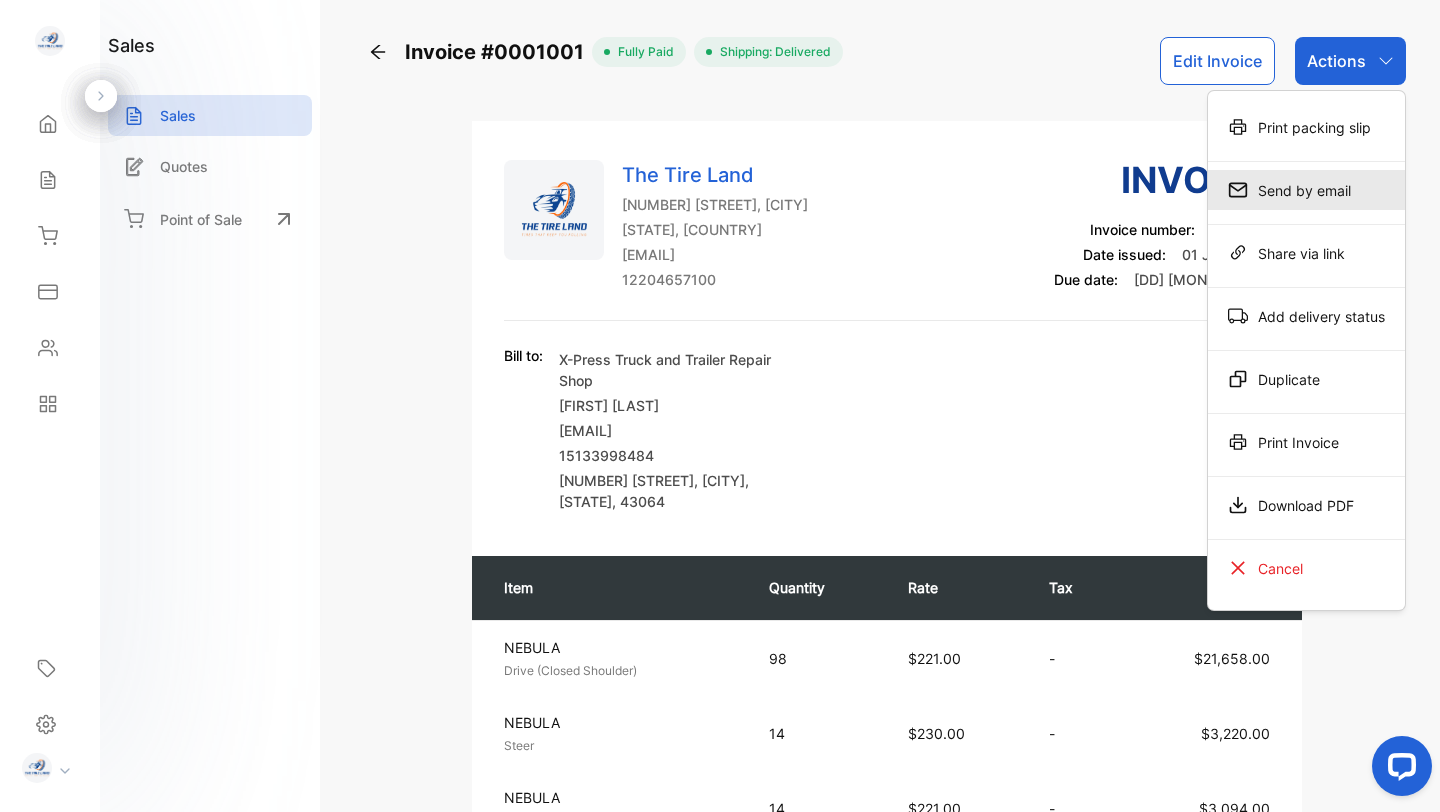 click on "Send by email" at bounding box center (1306, 190) 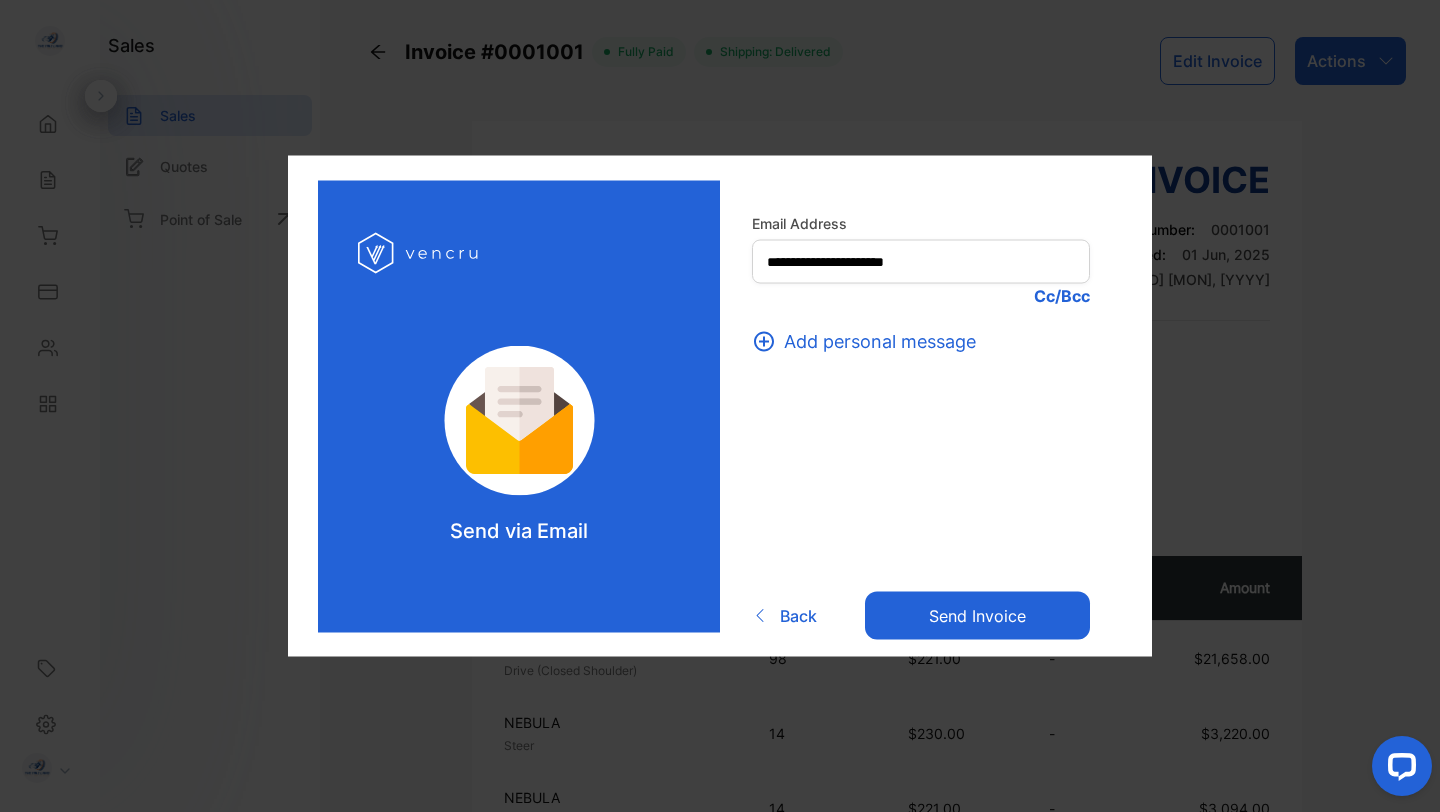 click on "Add personal message" at bounding box center (880, 341) 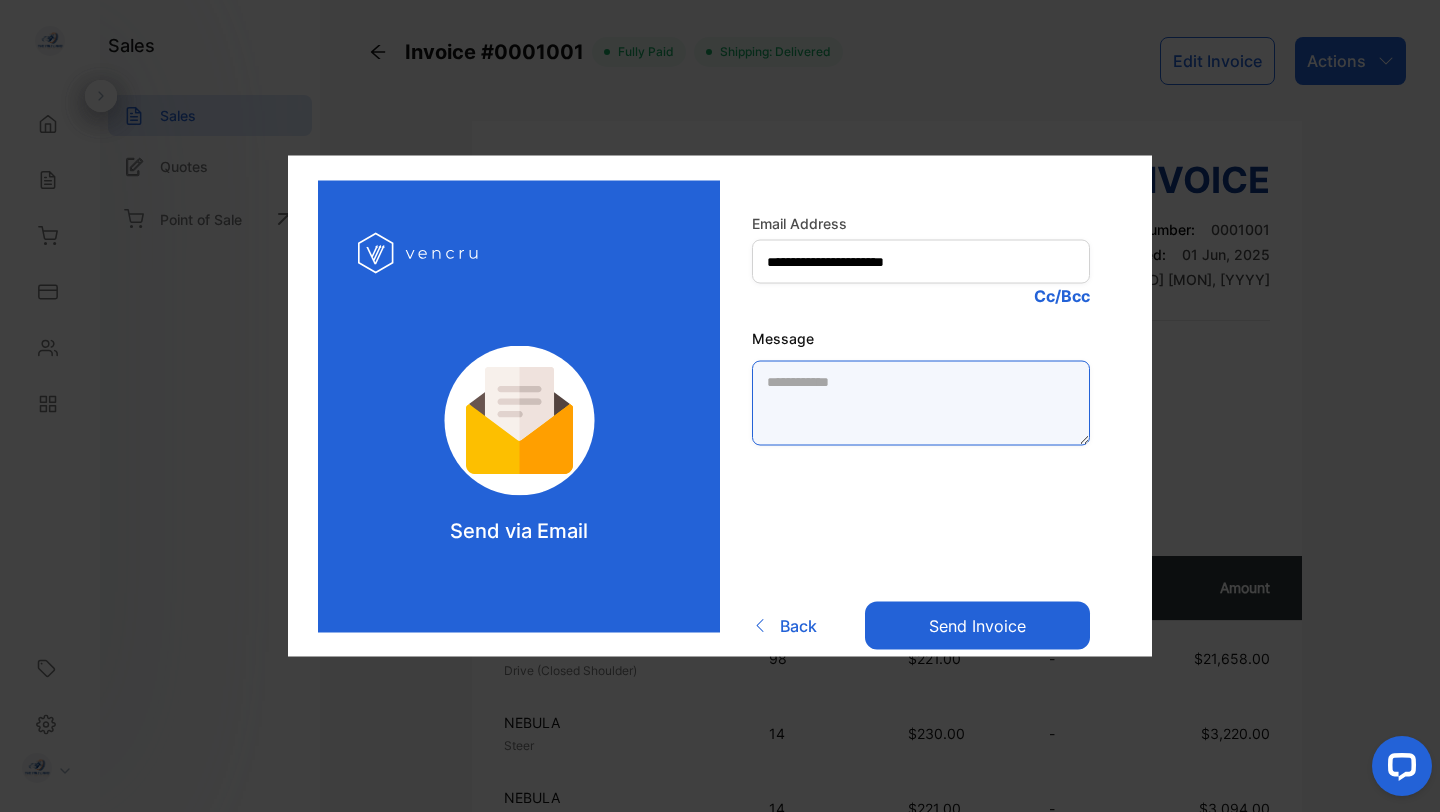 click on "Message" at bounding box center [921, 403] 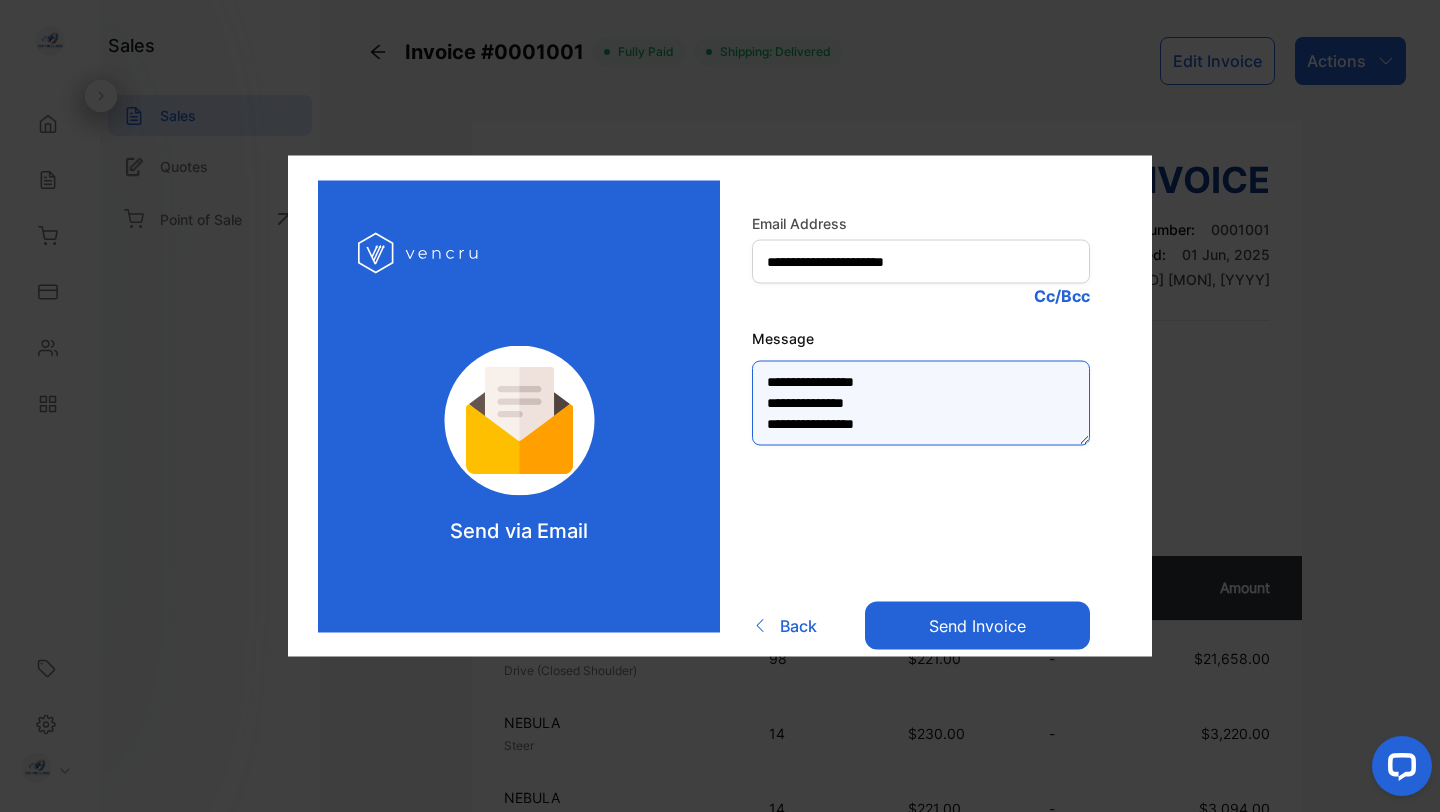 click on "**********" at bounding box center [921, 403] 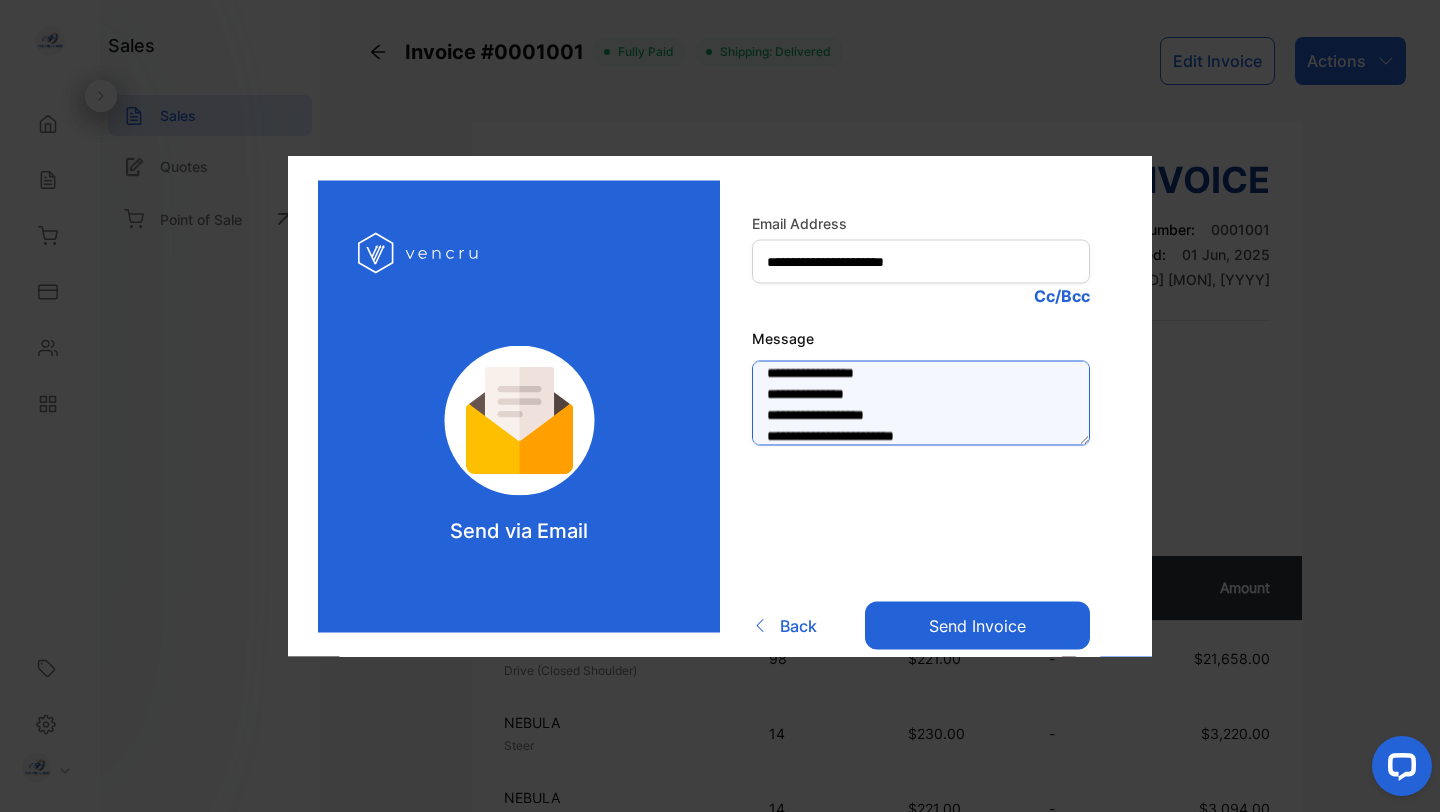 scroll, scrollTop: 30, scrollLeft: 0, axis: vertical 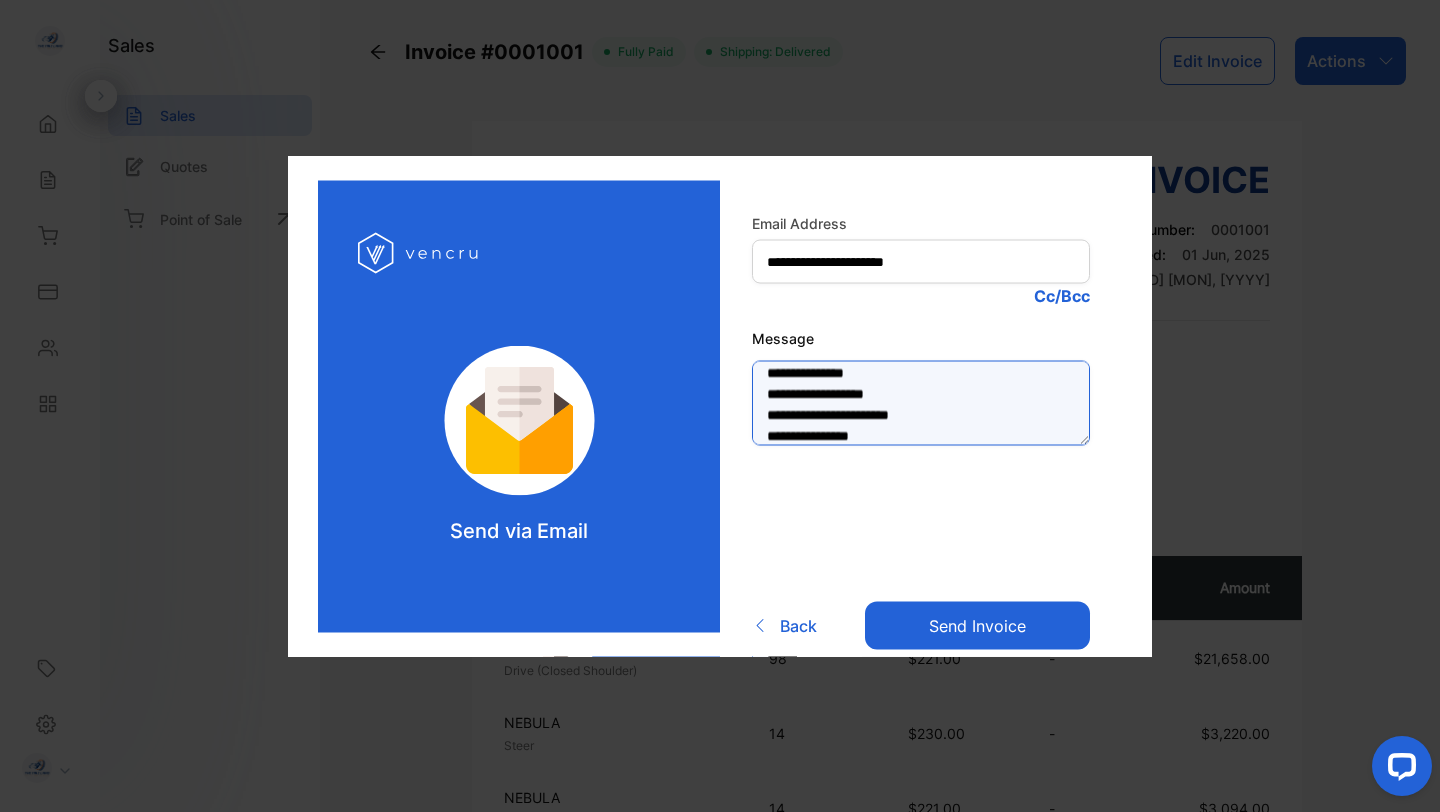type on "**********" 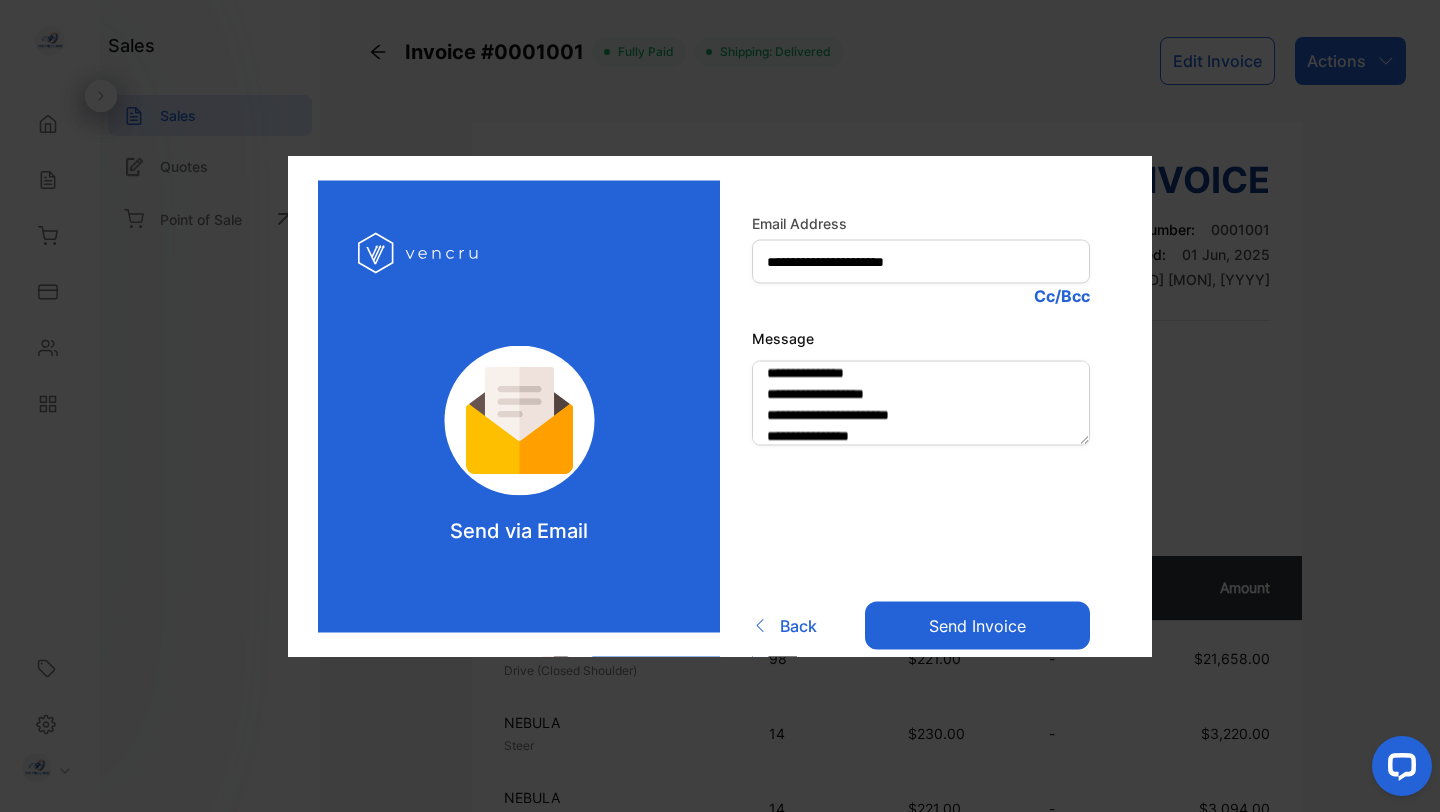click on "Send invoice" at bounding box center (977, 626) 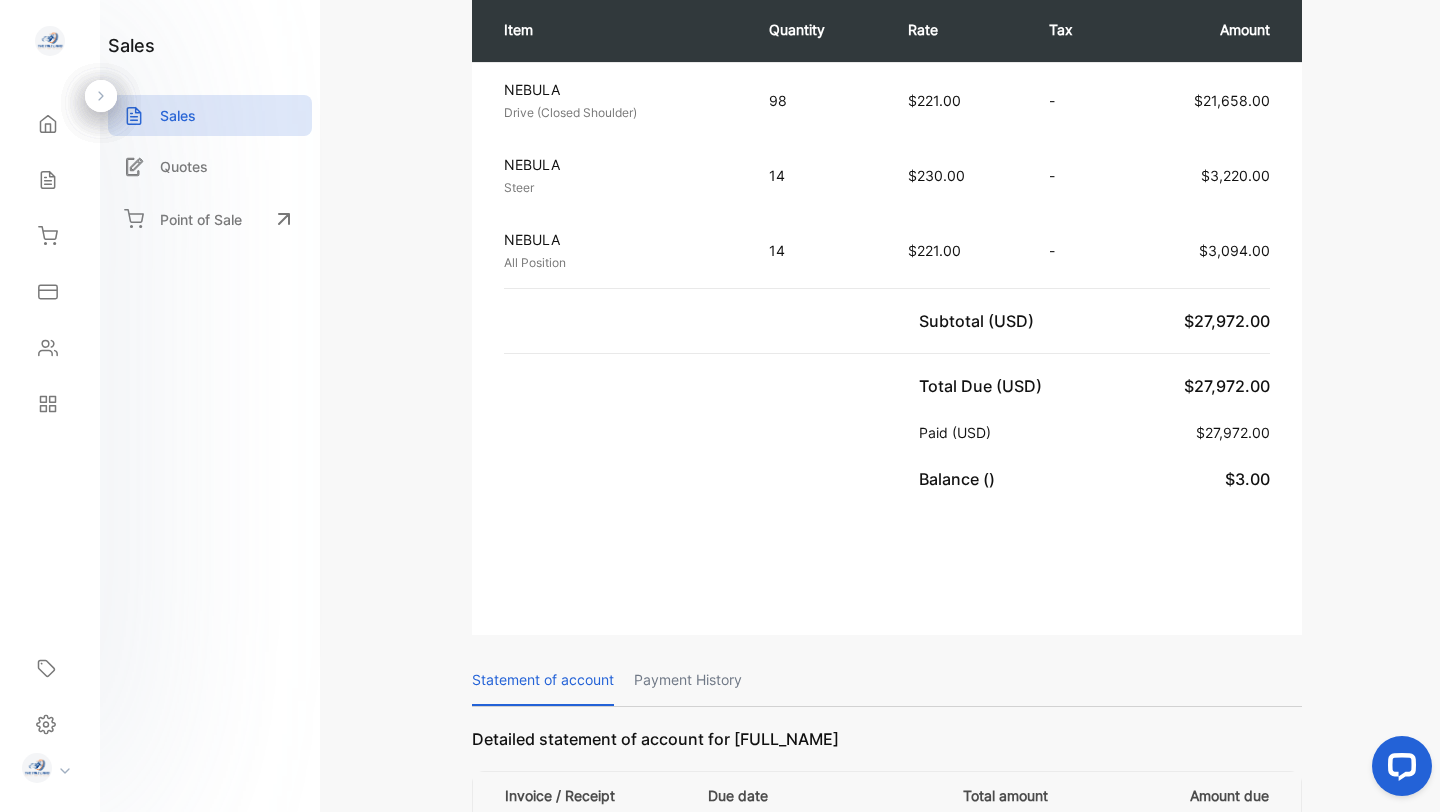 scroll, scrollTop: 0, scrollLeft: 0, axis: both 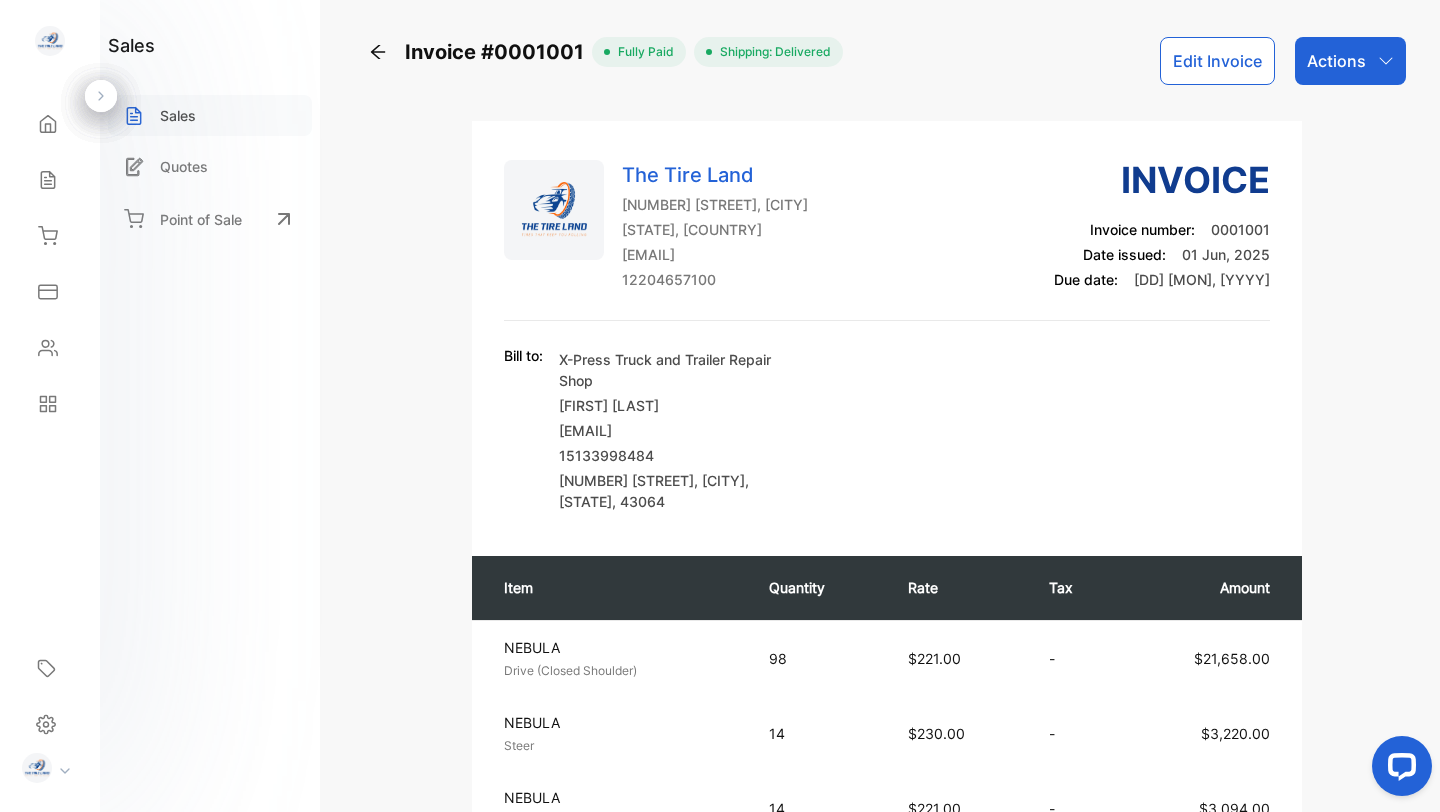 click on "Sales" at bounding box center (178, 115) 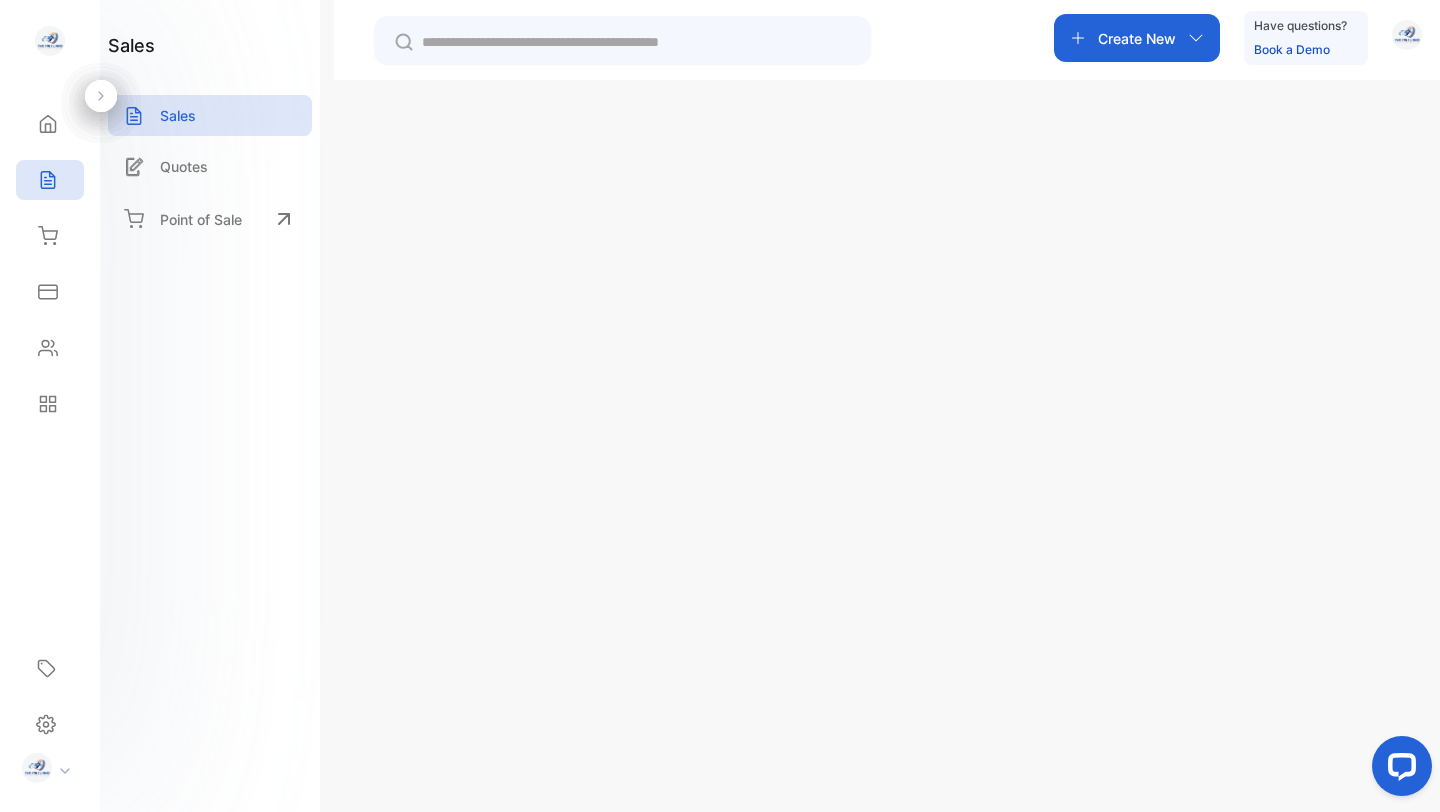 click on "**********" at bounding box center (887, 486) 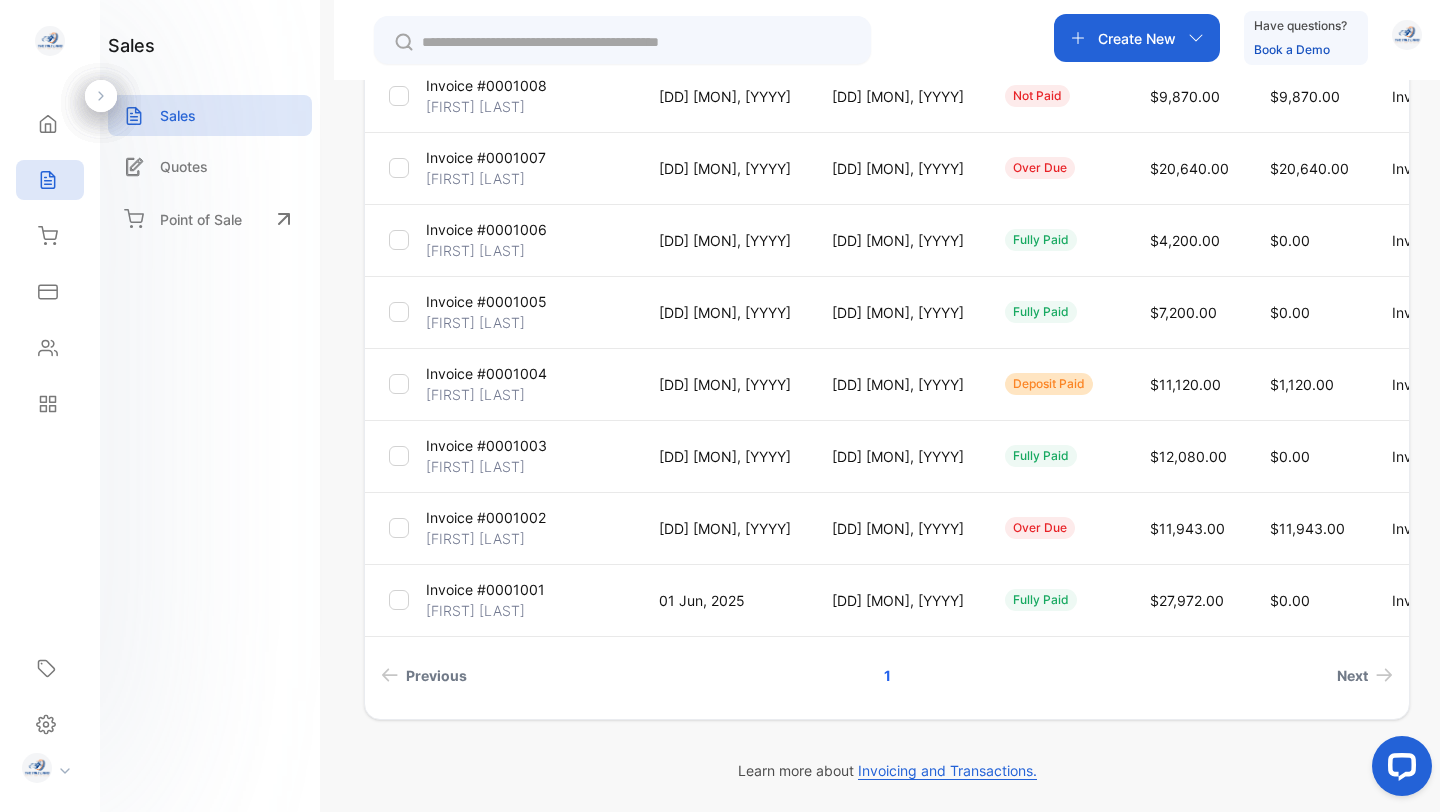 click on "Invoice #0001002" at bounding box center (486, 517) 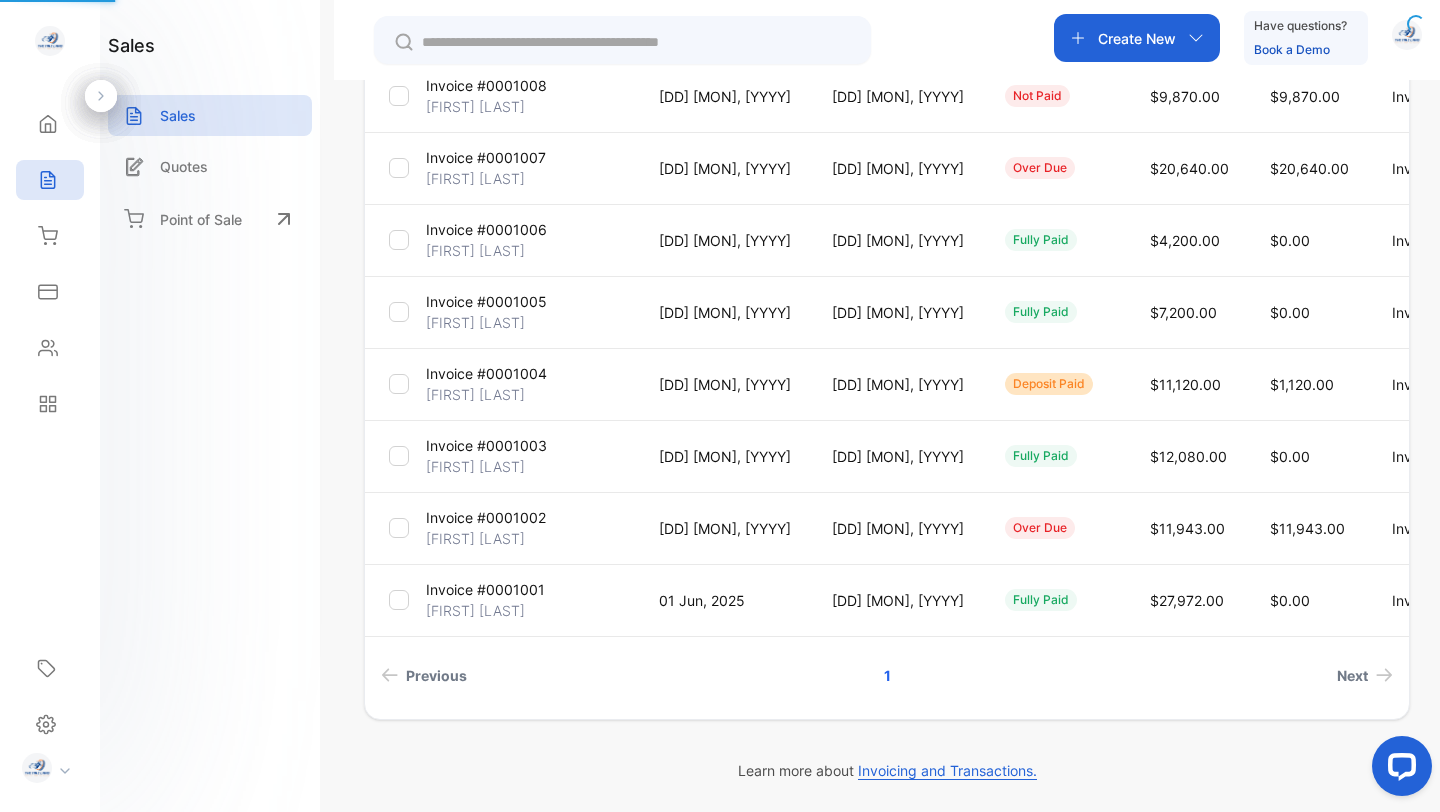 scroll, scrollTop: 540, scrollLeft: 0, axis: vertical 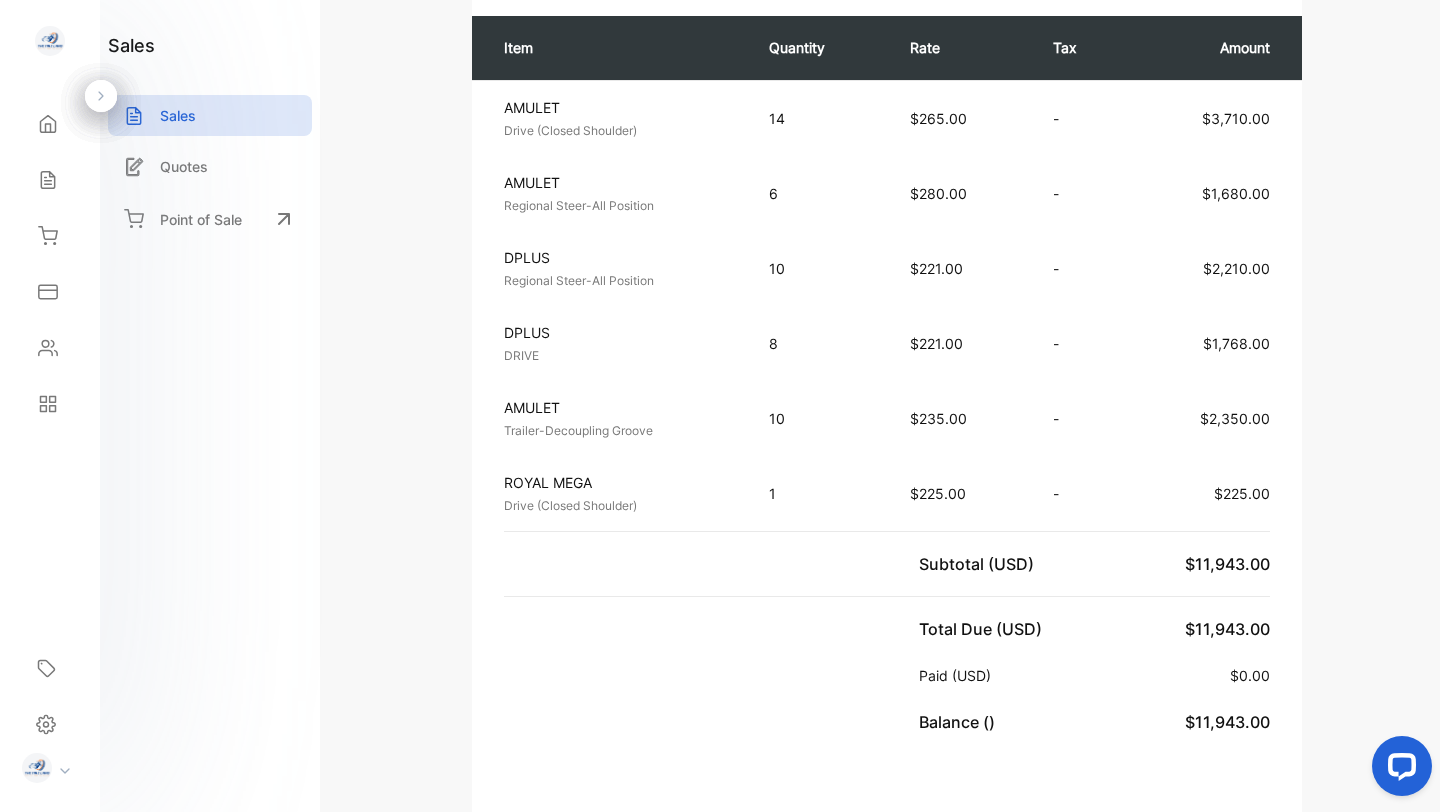 click on "Item Quantity Rate Tax Amount AMULET Drive  (Closed Shoulder) Unit price:    $265.00 14 $265.00 - $3,710.00 AMULET Regional Steer-All Position  Unit price:    $280.00 6 $280.00 - $1,680.00 DPLUS Regional Steer-All Position  Unit price:    $221.00 10 $221.00 - $2,210.00 DPLUS DRIVE Unit price:    $221.00 8 $221.00 - $1,768.00 AMULET Trailer-Decoupling Groove Unit price:    $235.00 10 $235.00 - $2,350.00 ROYAL MEGA Drive  (Closed Shoulder) Unit price:    $225.00 1 $225.00 - $225.00 Subtotal (USD) $11,943.00 Total Due (USD) $11,943.00 Paid (USD) $0.00 Balance (USD) $11,943.00" at bounding box center [887, 375] 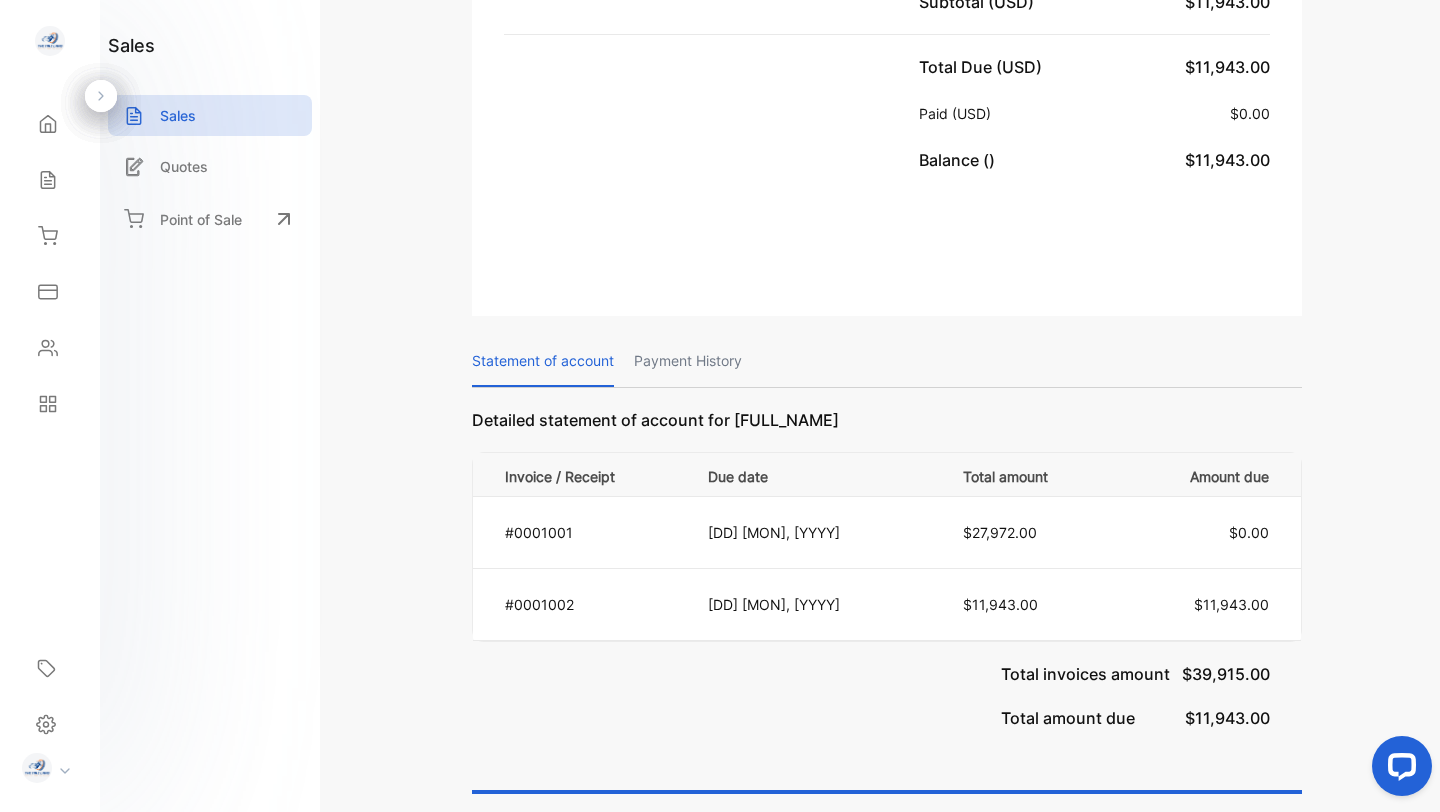 scroll, scrollTop: 326, scrollLeft: 0, axis: vertical 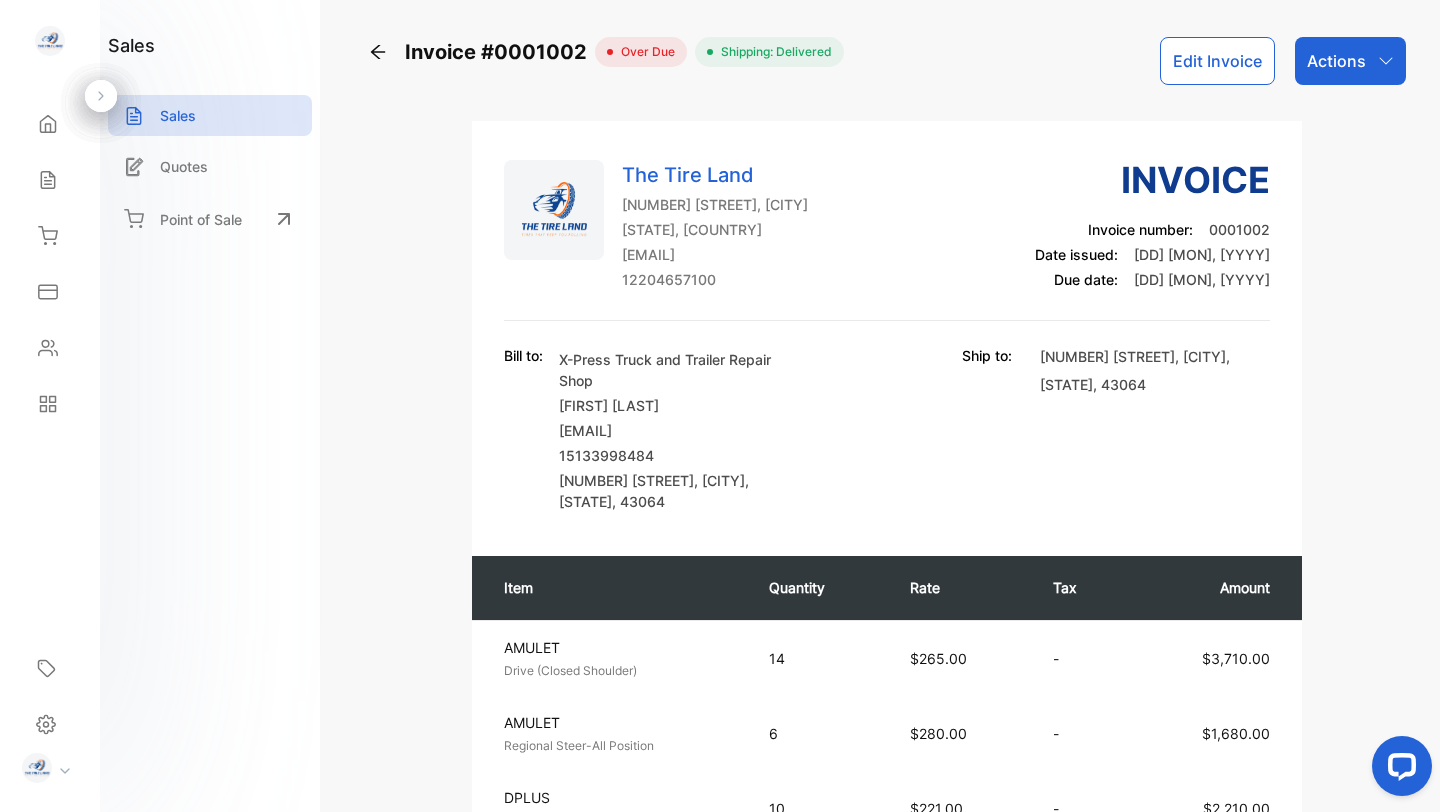 click on "Actions" at bounding box center [1350, 61] 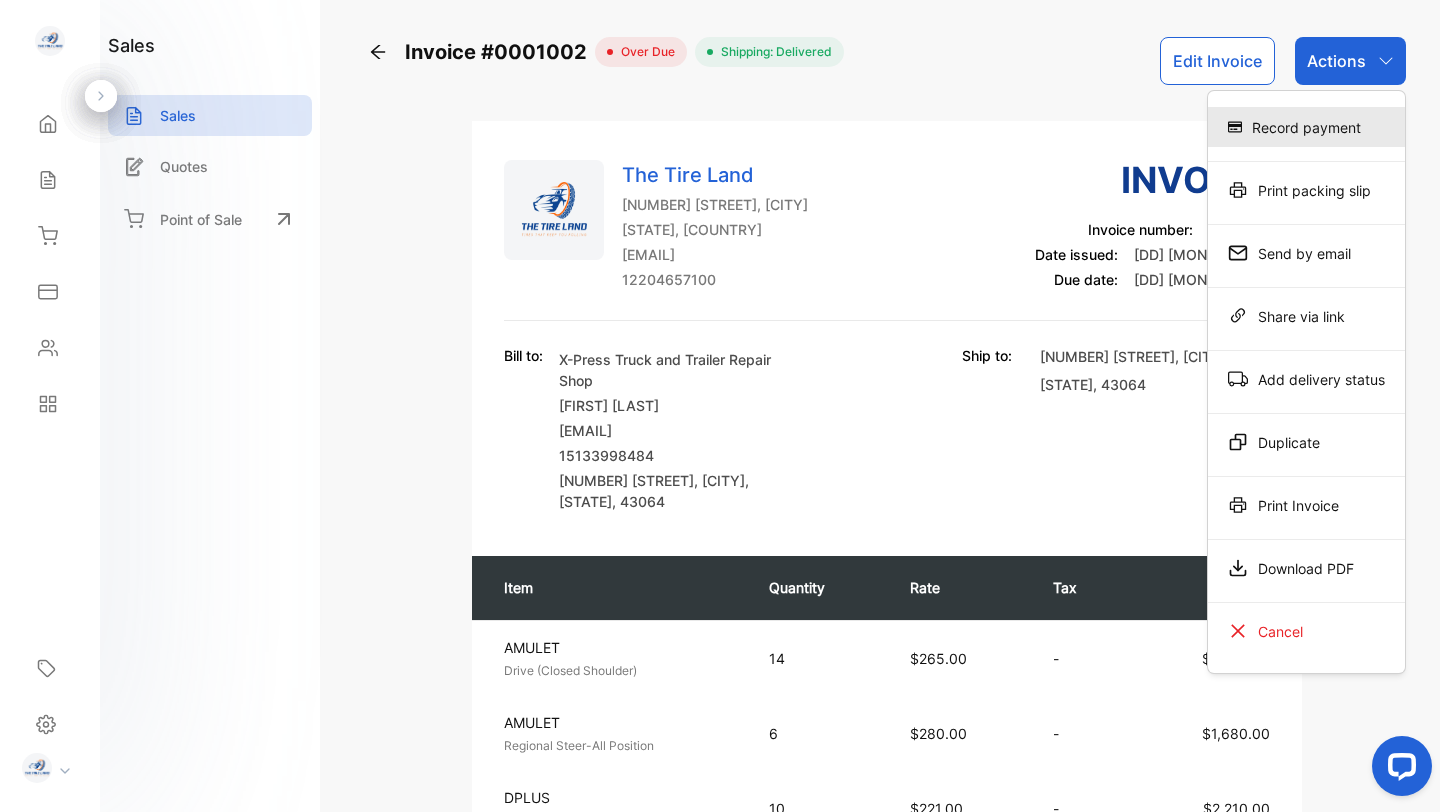 click on "Record payment" at bounding box center (1306, 127) 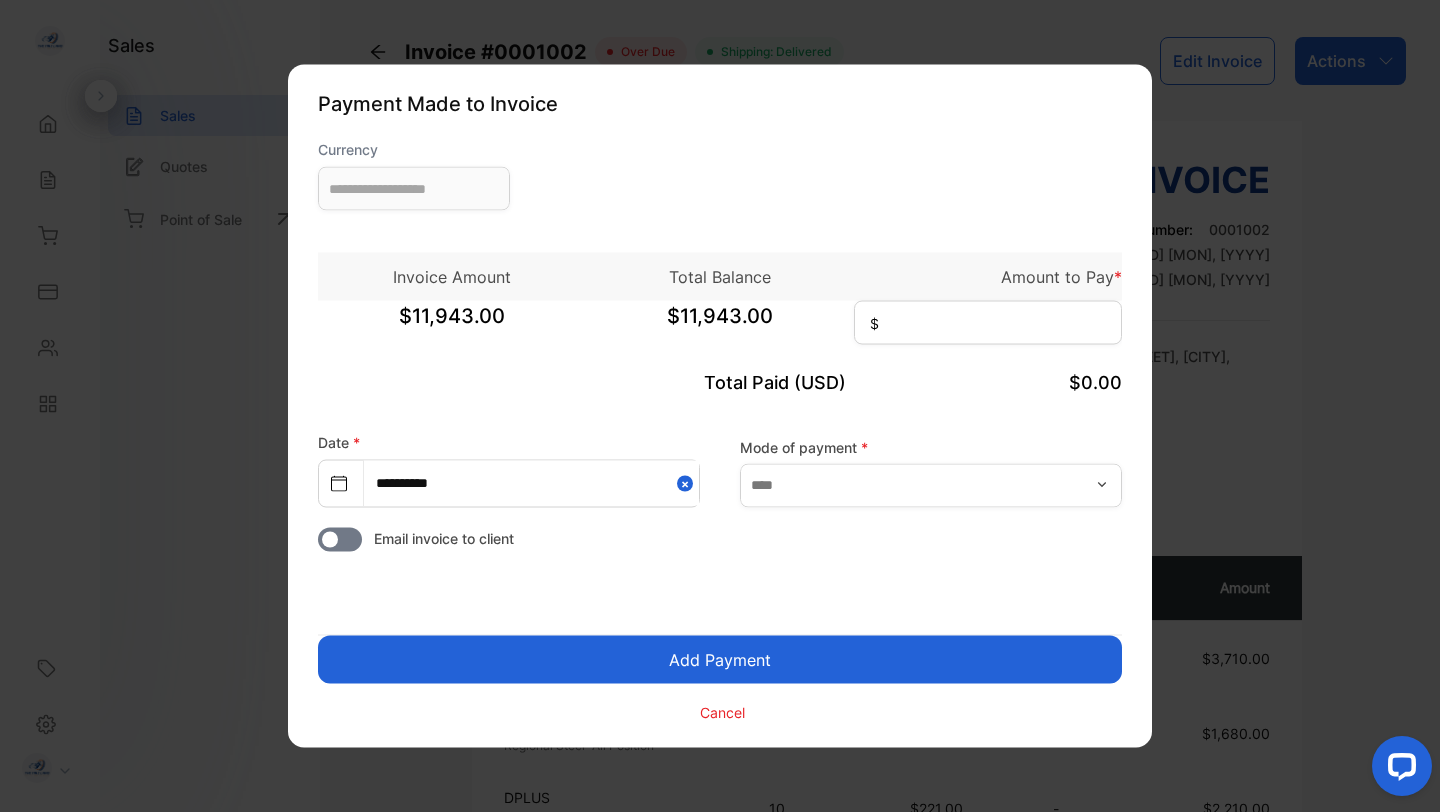 type on "**********" 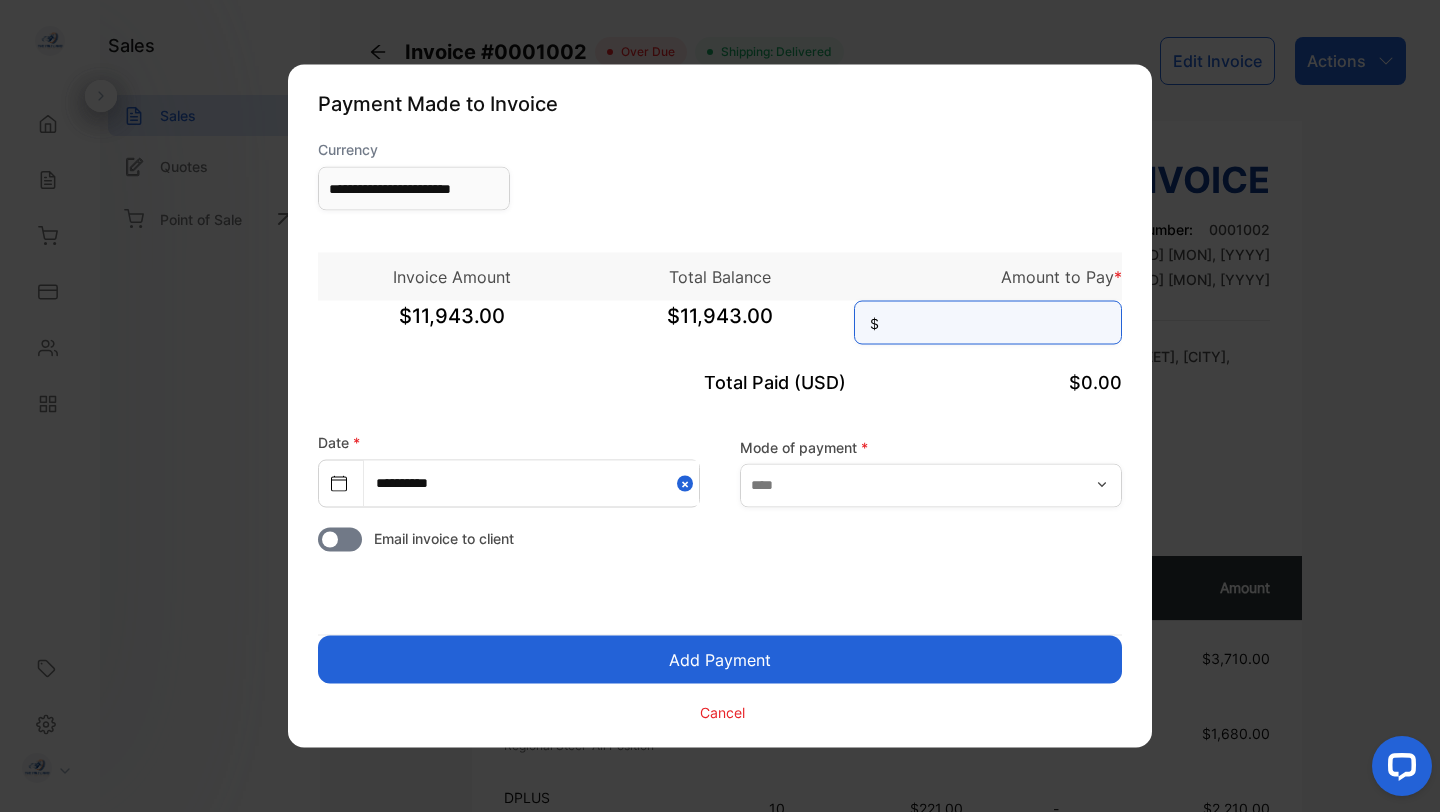 click at bounding box center (988, 323) 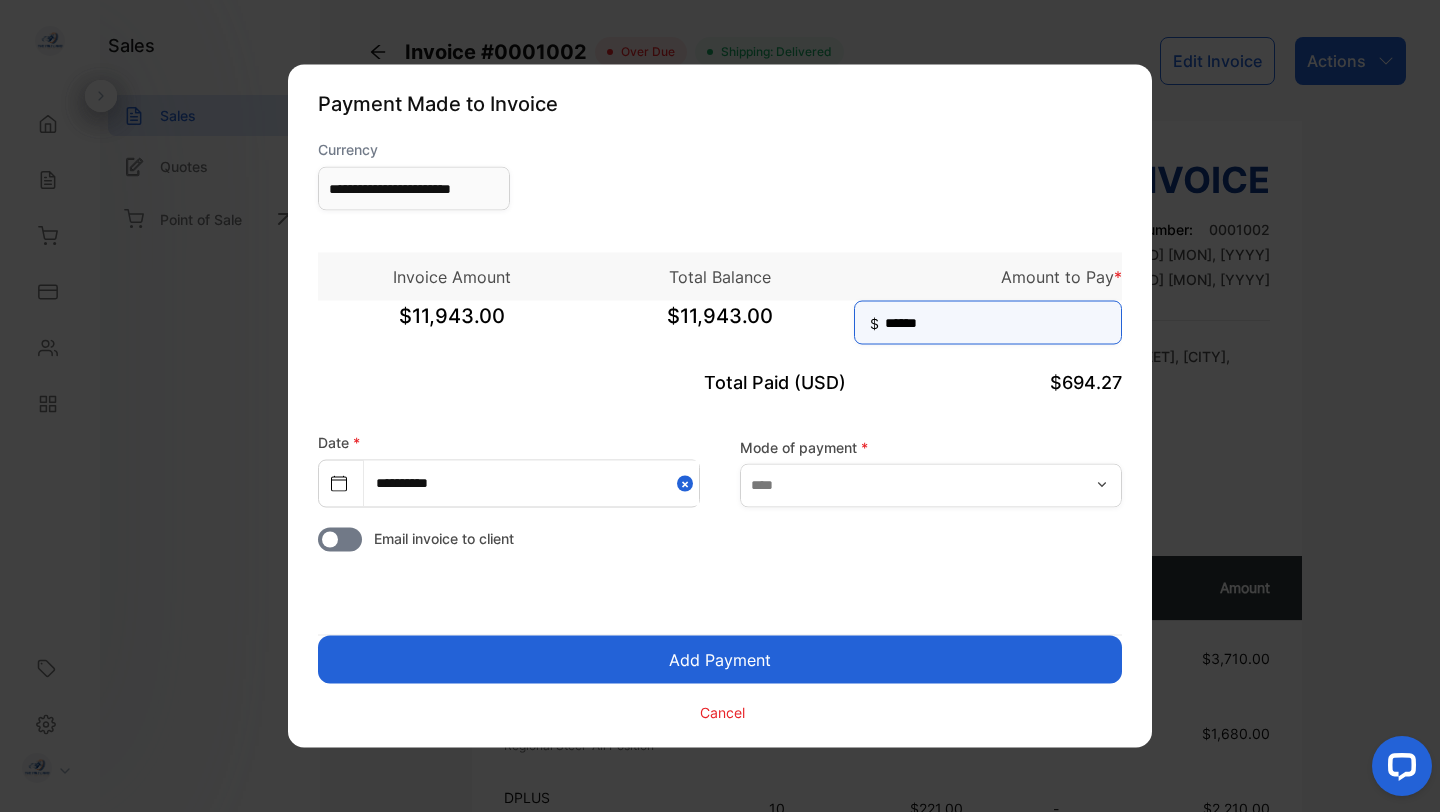 type on "******" 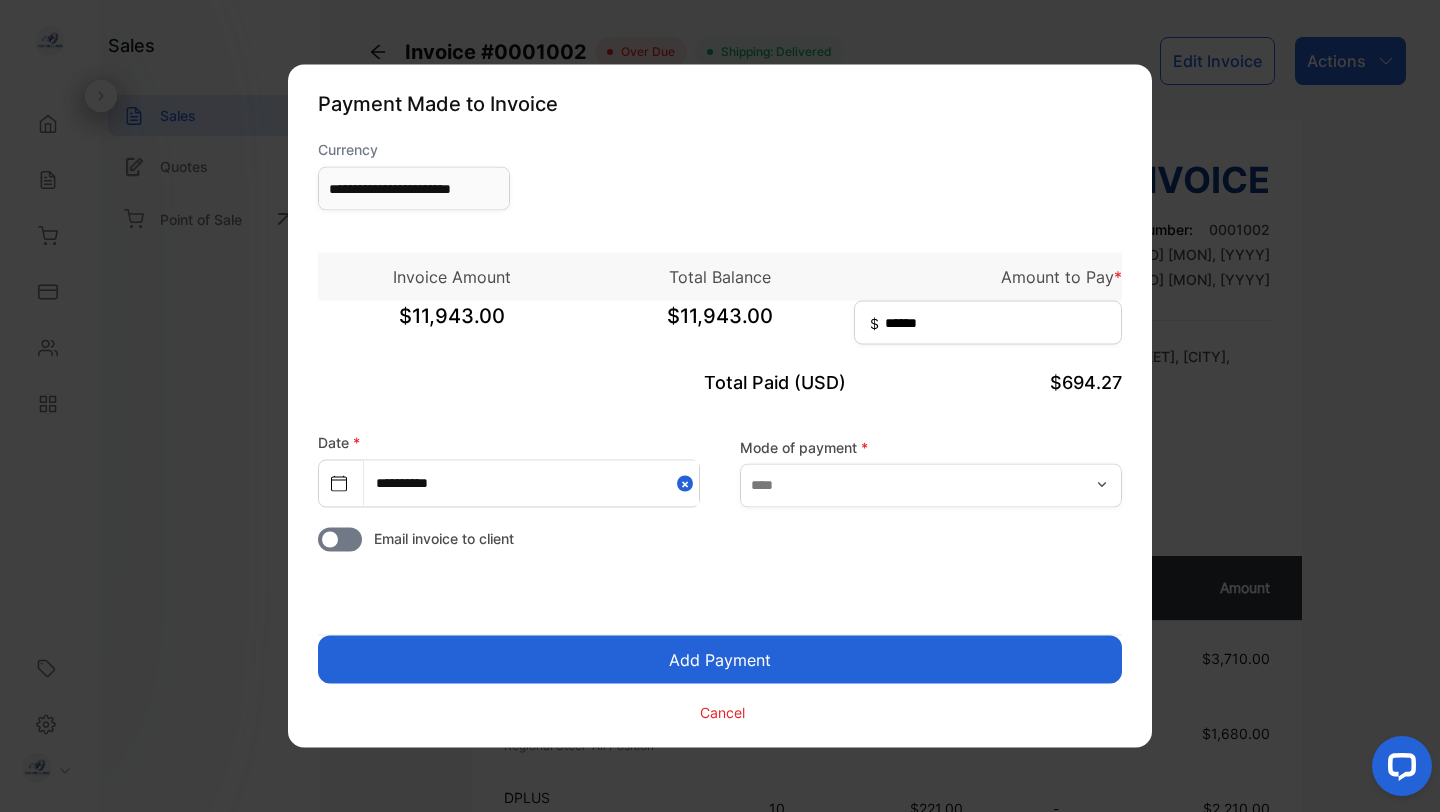 click on "Add Payment" at bounding box center (720, 660) 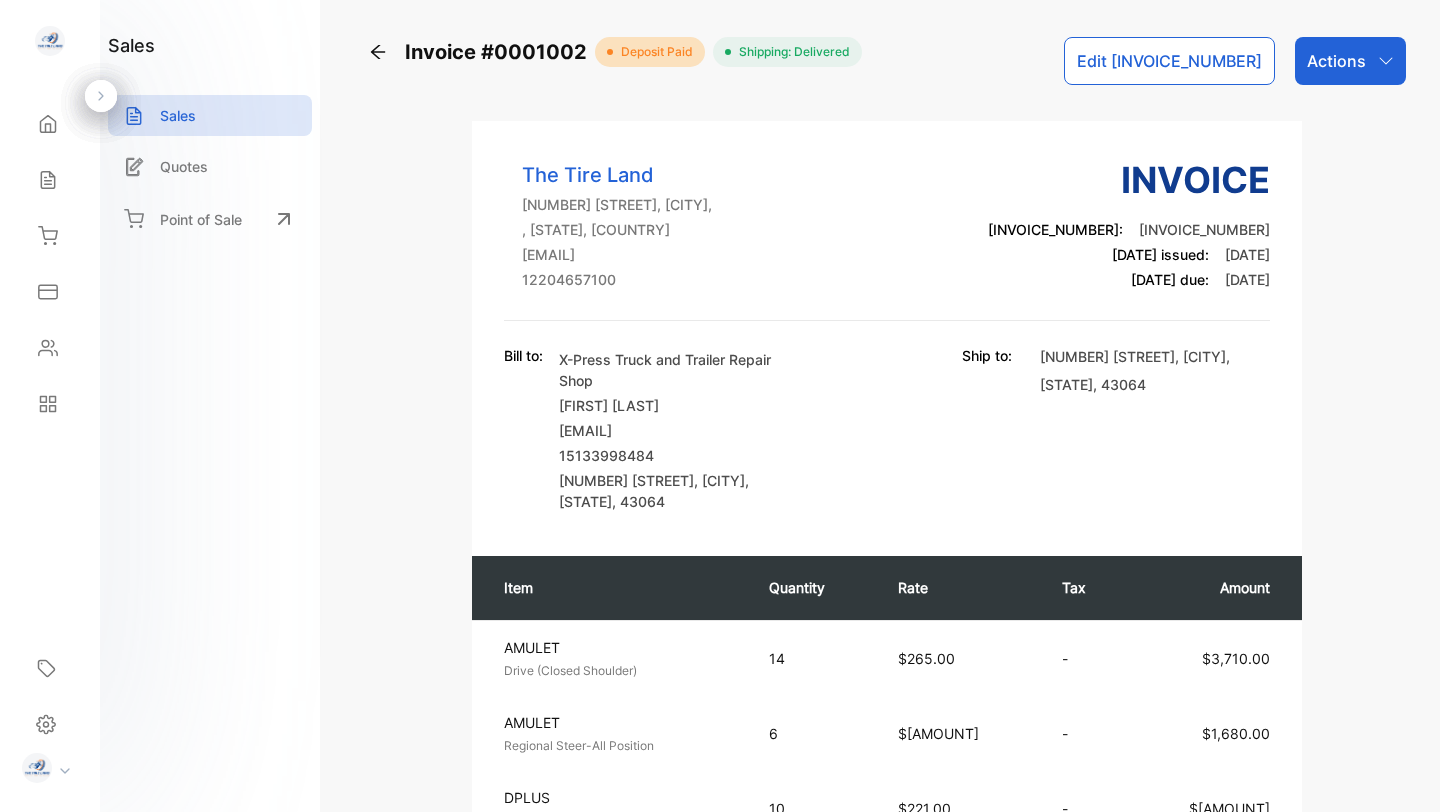 scroll, scrollTop: 0, scrollLeft: 0, axis: both 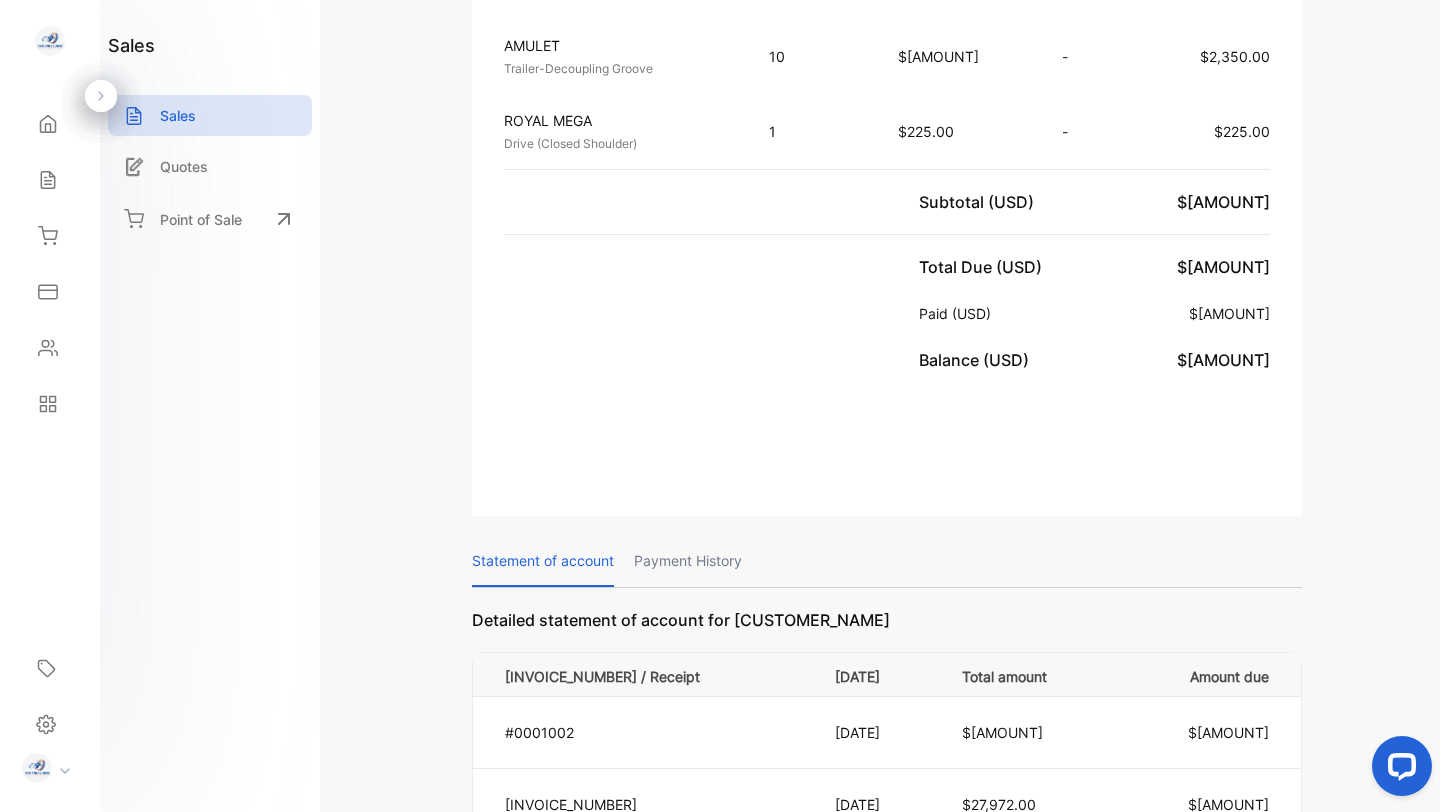 click on "Payment History" at bounding box center (688, 561) 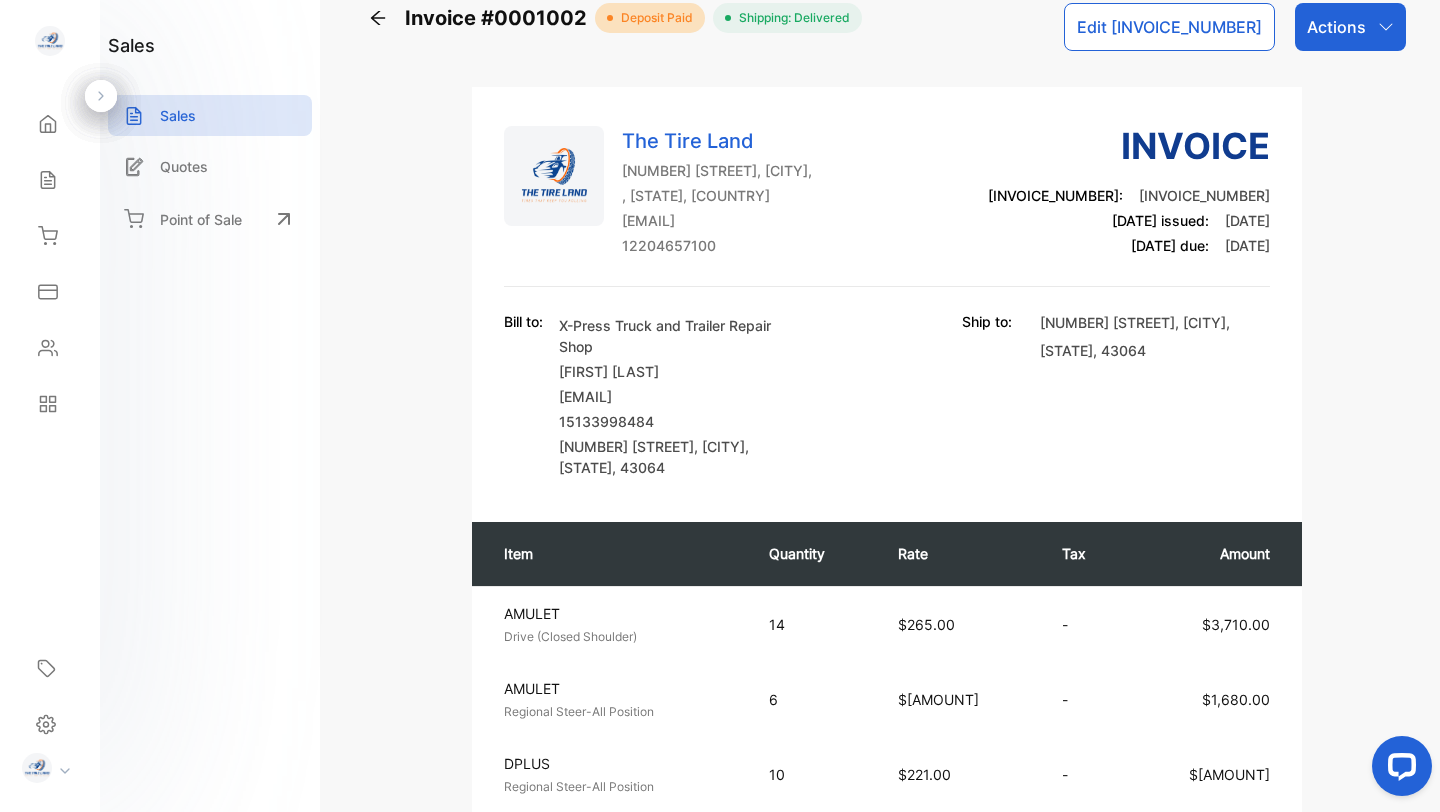 scroll, scrollTop: 0, scrollLeft: 0, axis: both 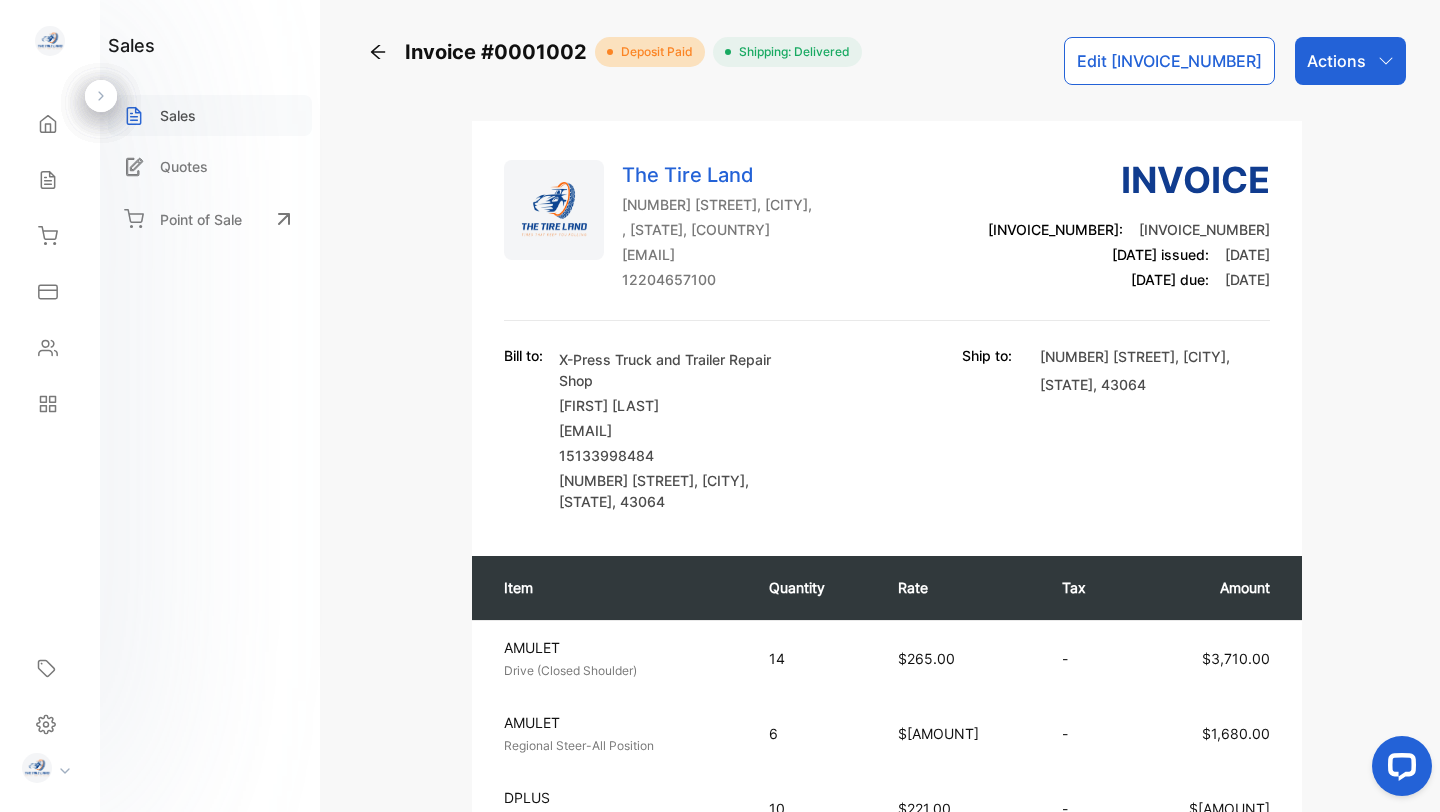 click on "Sales" at bounding box center [210, 115] 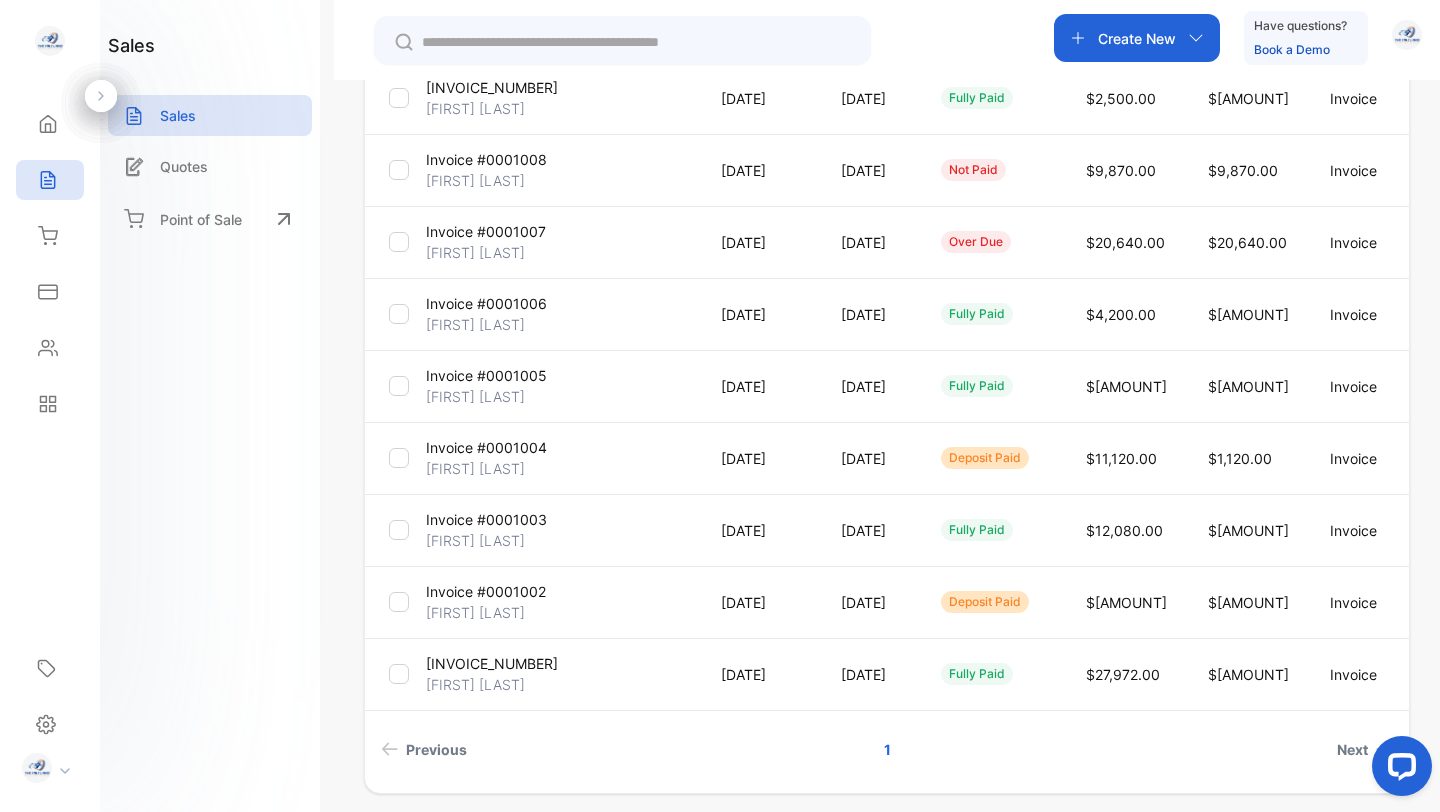 scroll, scrollTop: 498, scrollLeft: 0, axis: vertical 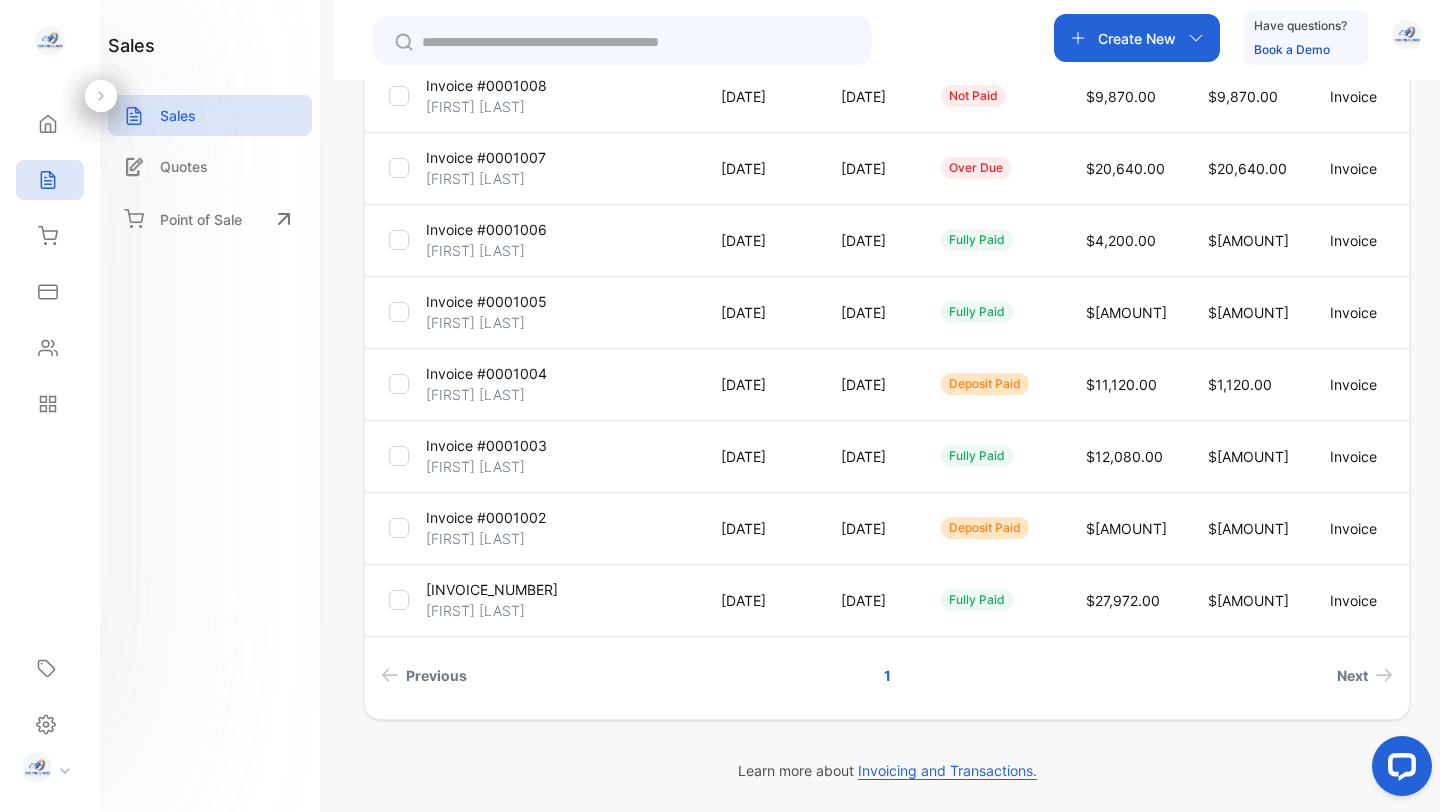 click on "Invoice #0001002" at bounding box center (486, 517) 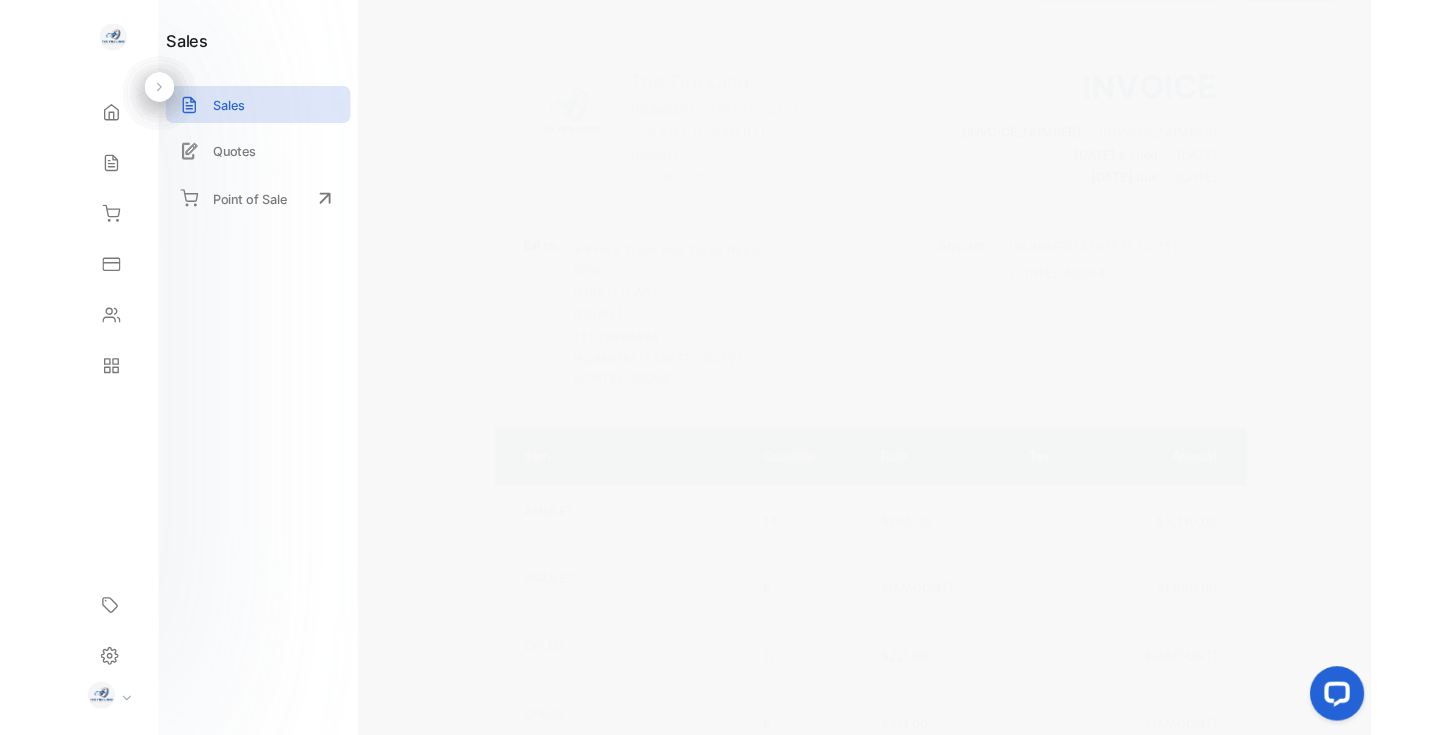 scroll, scrollTop: 0, scrollLeft: 0, axis: both 